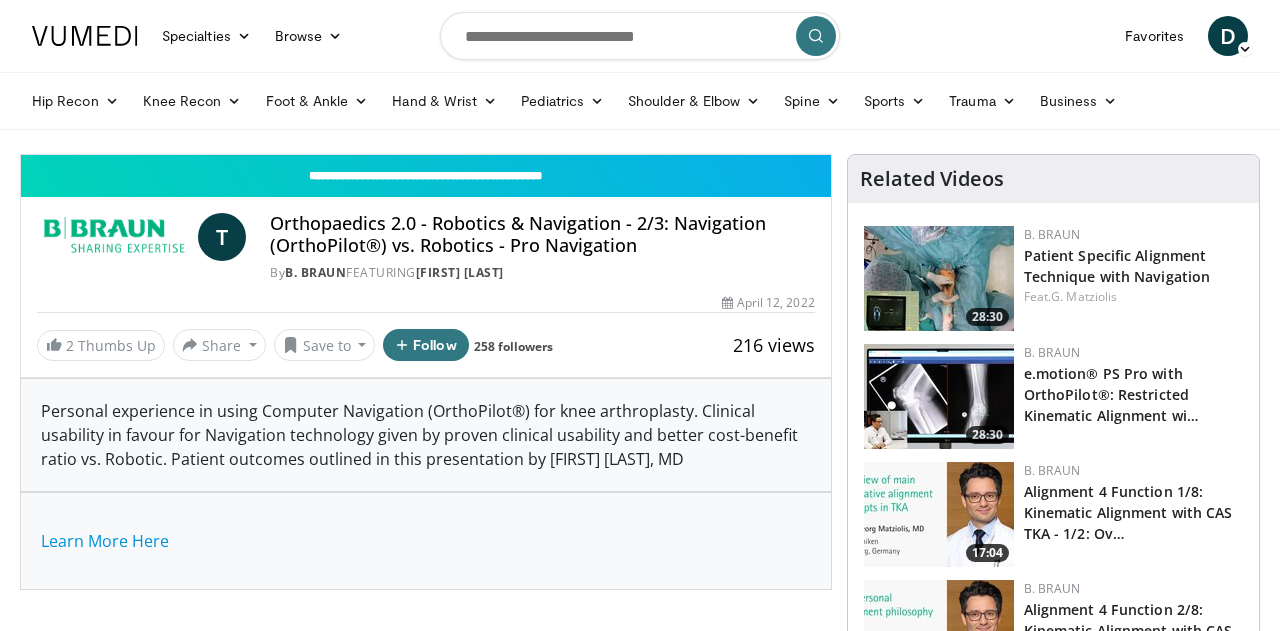 scroll, scrollTop: 0, scrollLeft: 0, axis: both 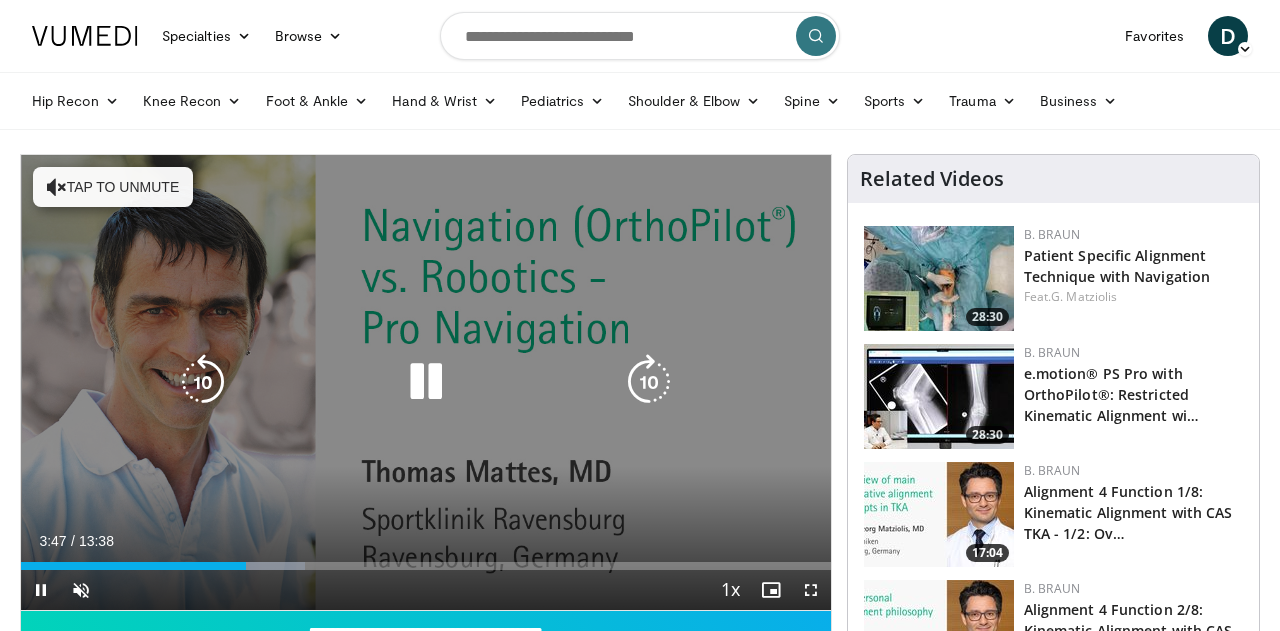 click at bounding box center [57, 187] 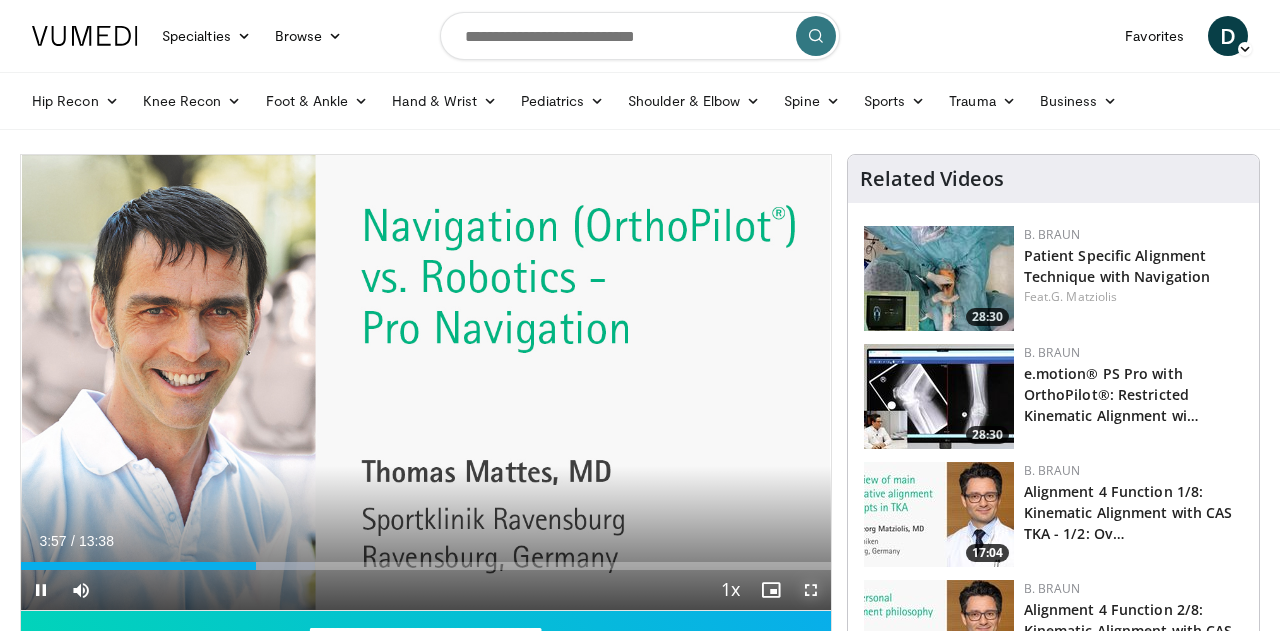 click at bounding box center (811, 590) 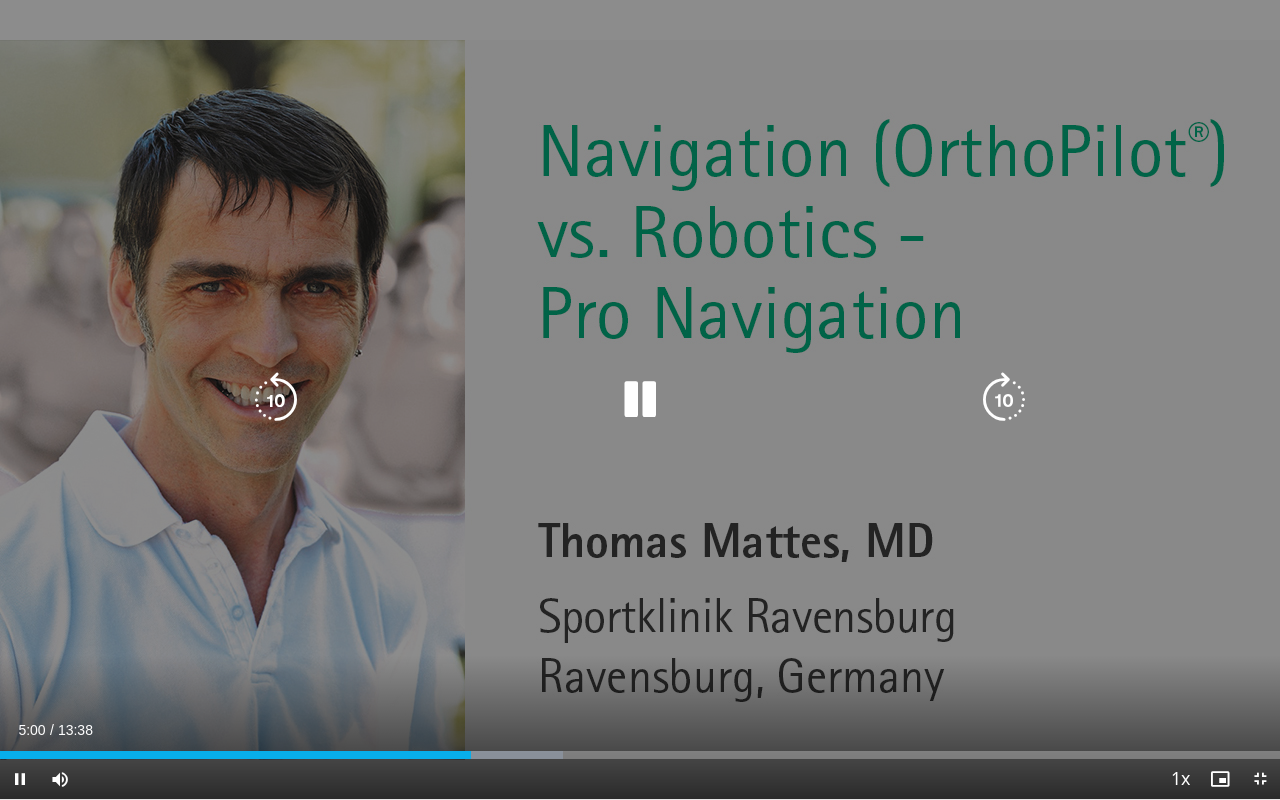 click at bounding box center (640, 400) 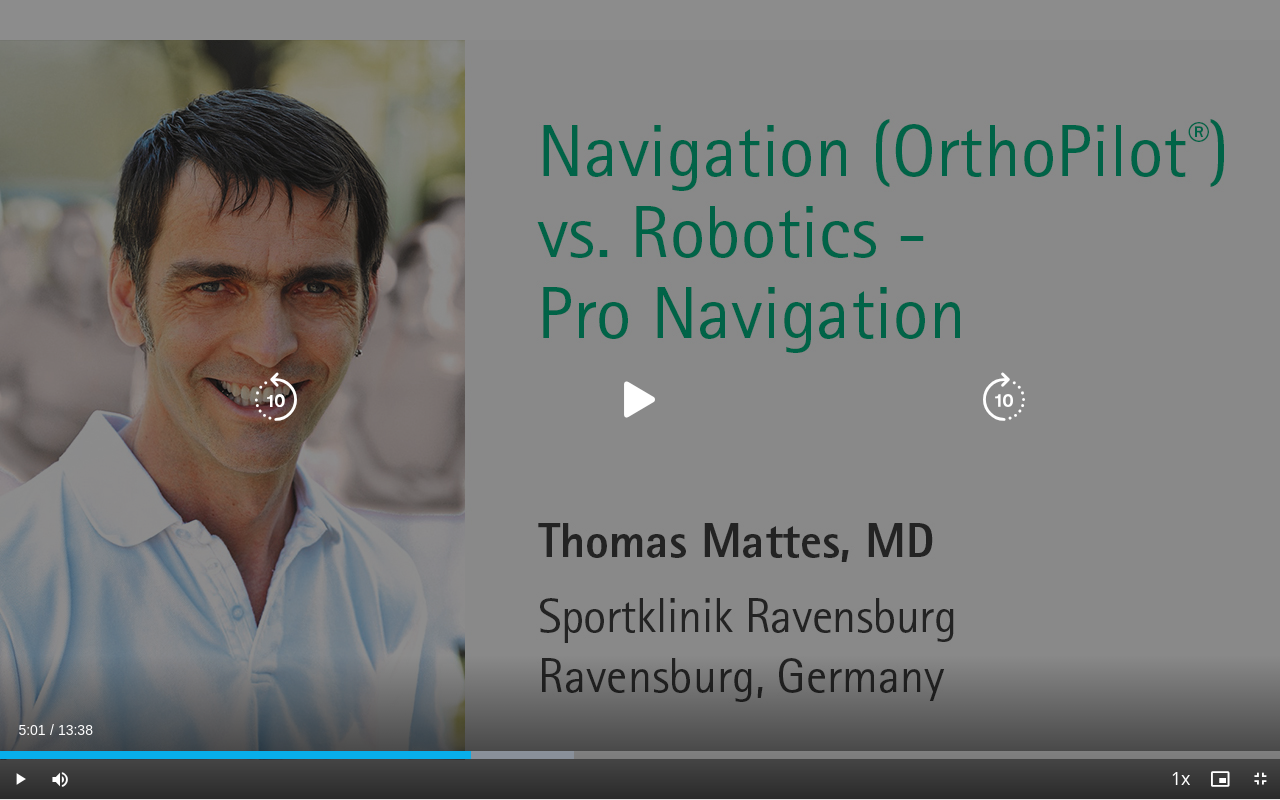 click at bounding box center (640, 400) 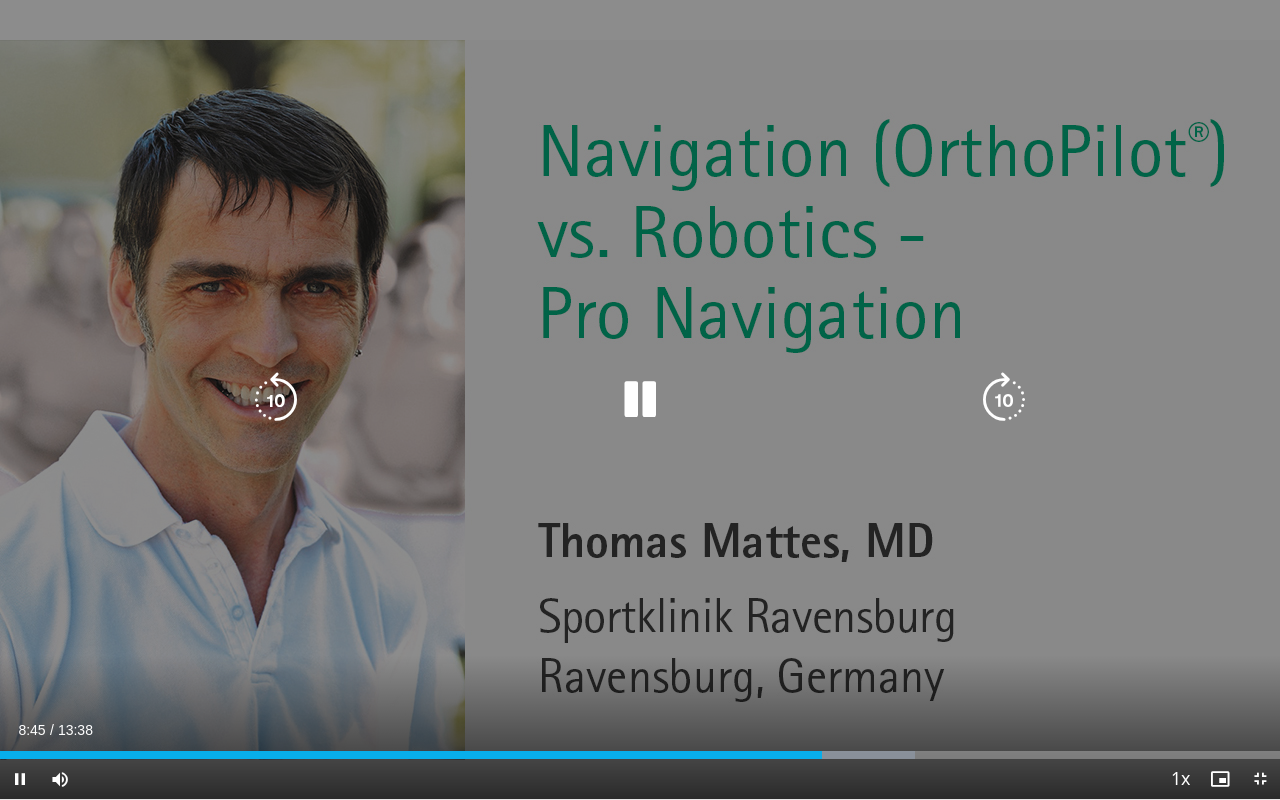 click on "10 seconds
Tap to unmute" at bounding box center [640, 399] 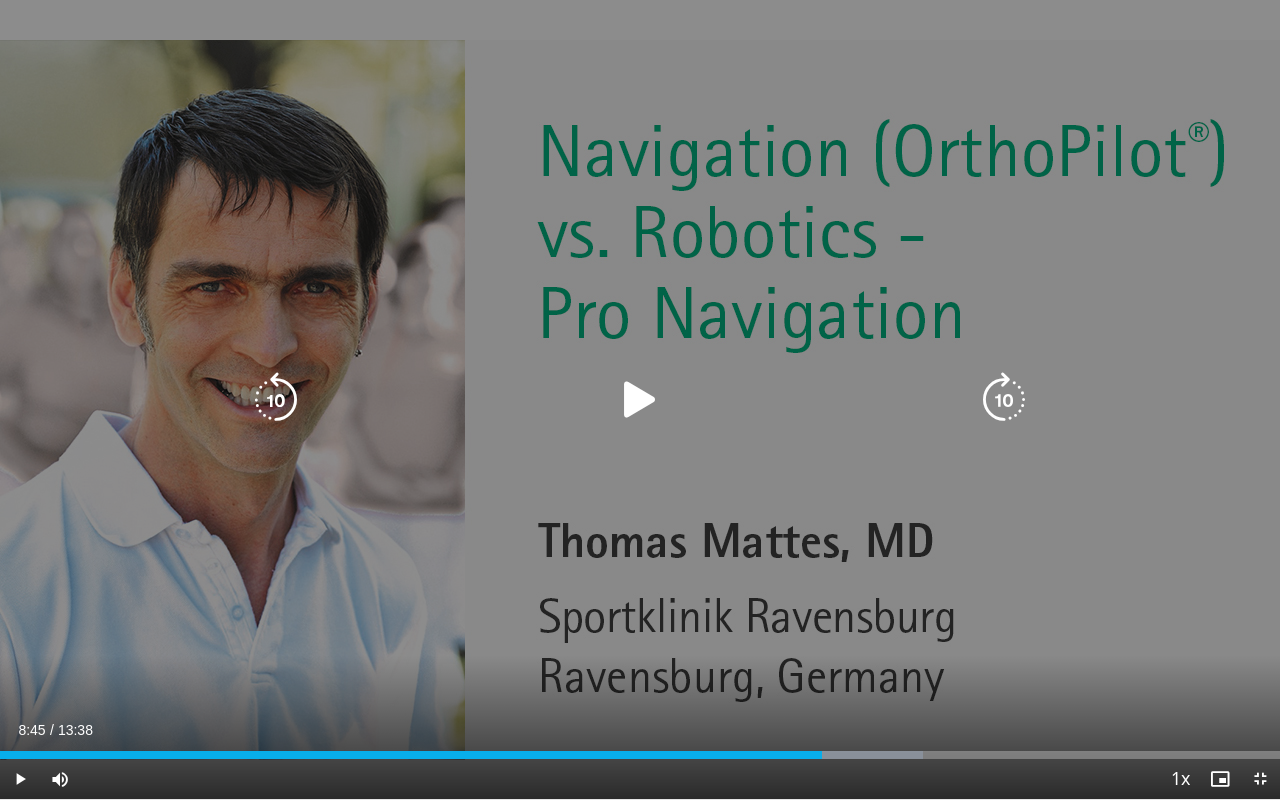 click on "10 seconds
Tap to unmute" at bounding box center (640, 399) 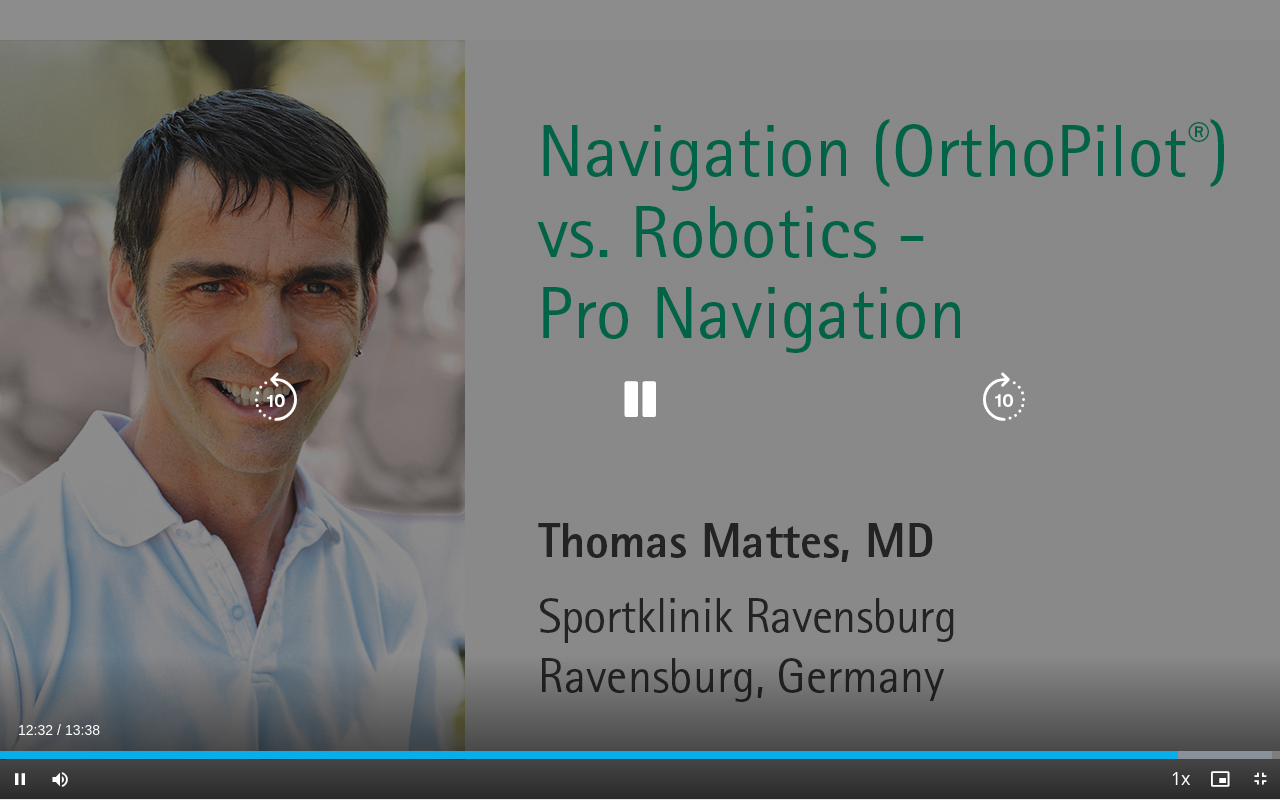 click on "10 seconds
Tap to unmute" at bounding box center [640, 399] 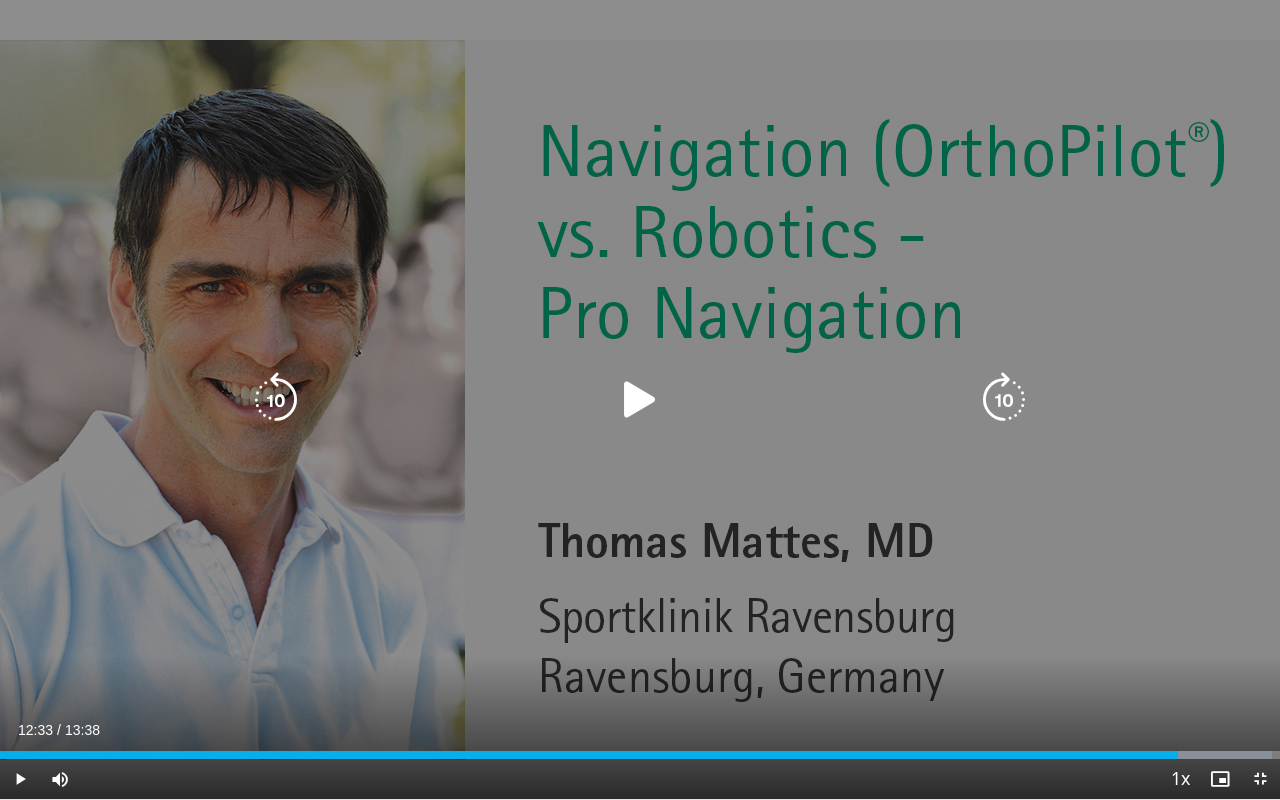 click on "10 seconds
Tap to unmute" at bounding box center [640, 399] 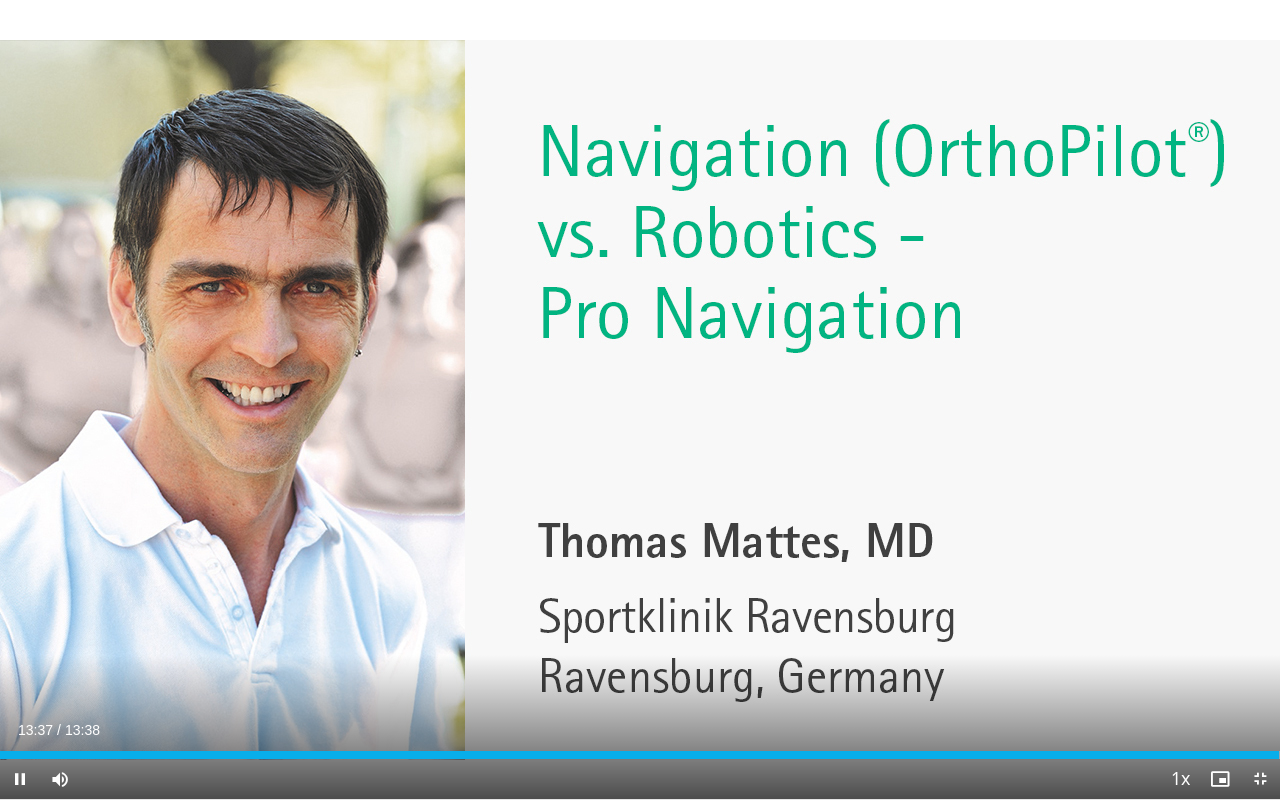 click on "Current Time  13:37 / Duration  13:38 Pause Skip Backward Skip Forward Mute Loaded :  100.00% 13:37 02:17 Stream Type  LIVE Seek to live, currently behind live LIVE   1x Playback Rate 0.5x 0.75x 1x , selected 1.25x 1.5x 1.75x 2x Chapters Chapters Descriptions descriptions off , selected Captions captions settings , opens captions settings dialog captions off , selected Audio Track en (Main) , selected Exit Fullscreen Enable picture-in-picture mode" at bounding box center [640, 779] 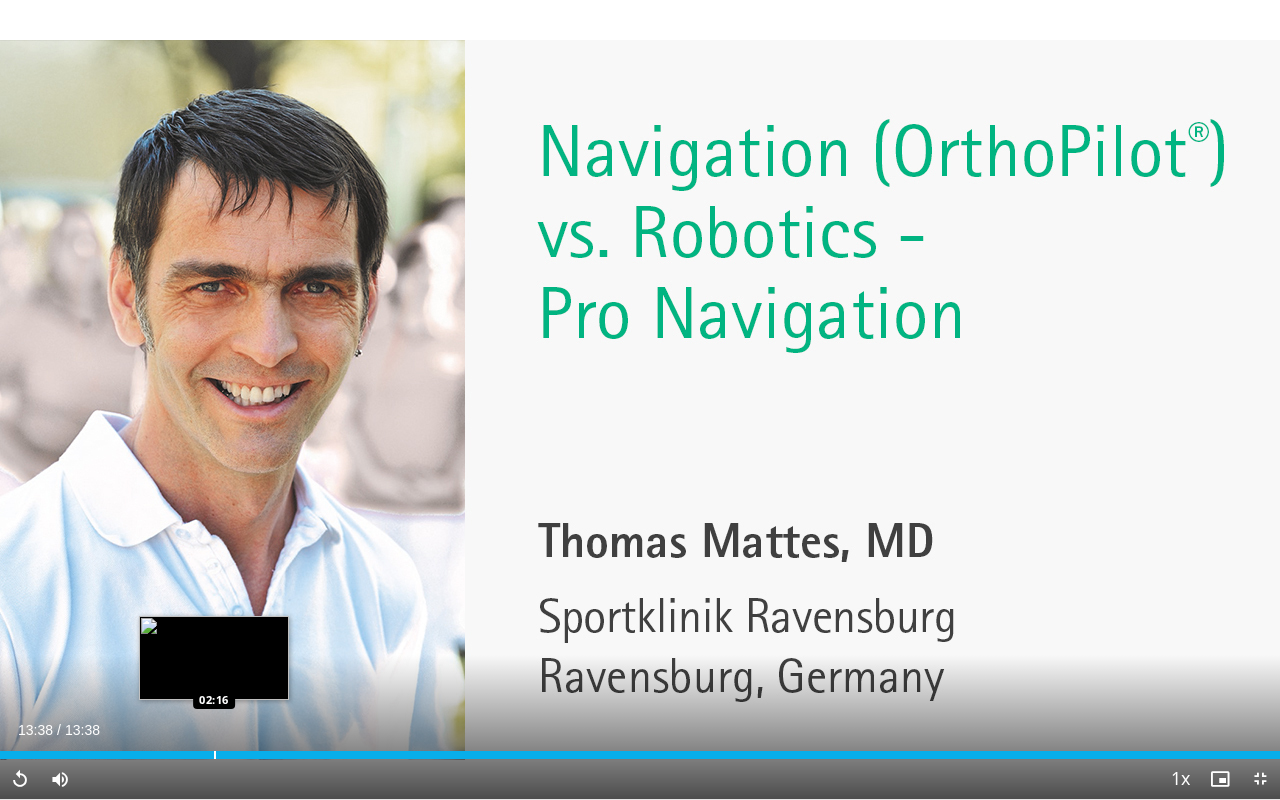 click on "Loaded :  100.00% 13:38 02:16" at bounding box center [640, 749] 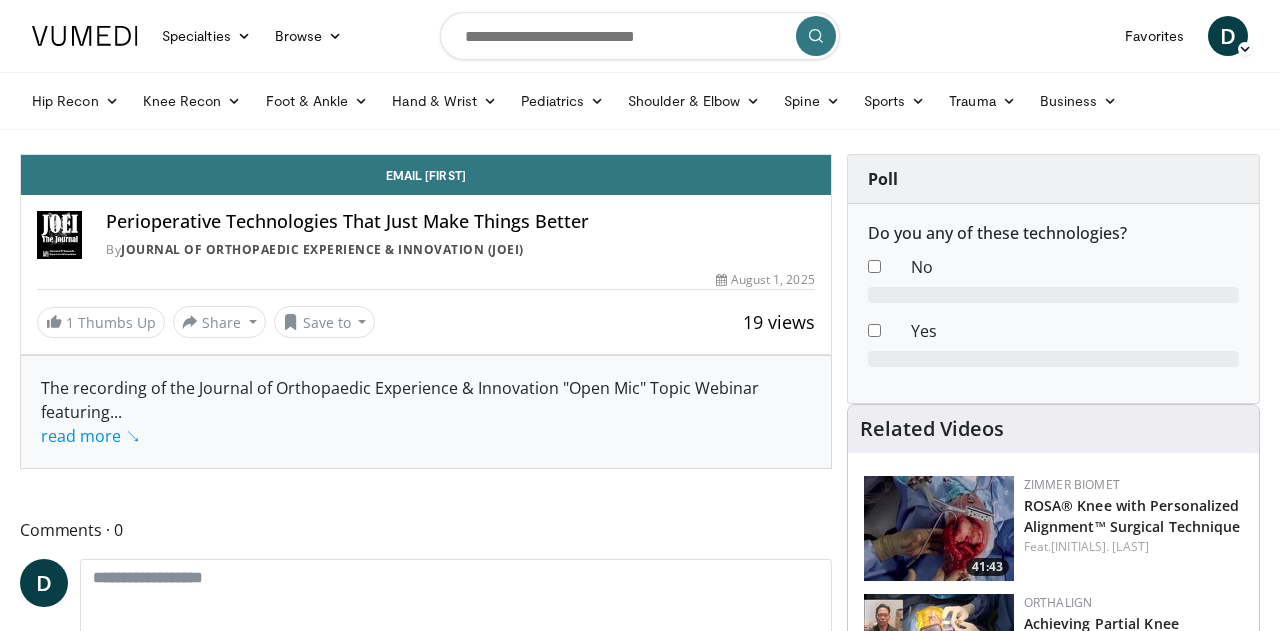scroll, scrollTop: 0, scrollLeft: 0, axis: both 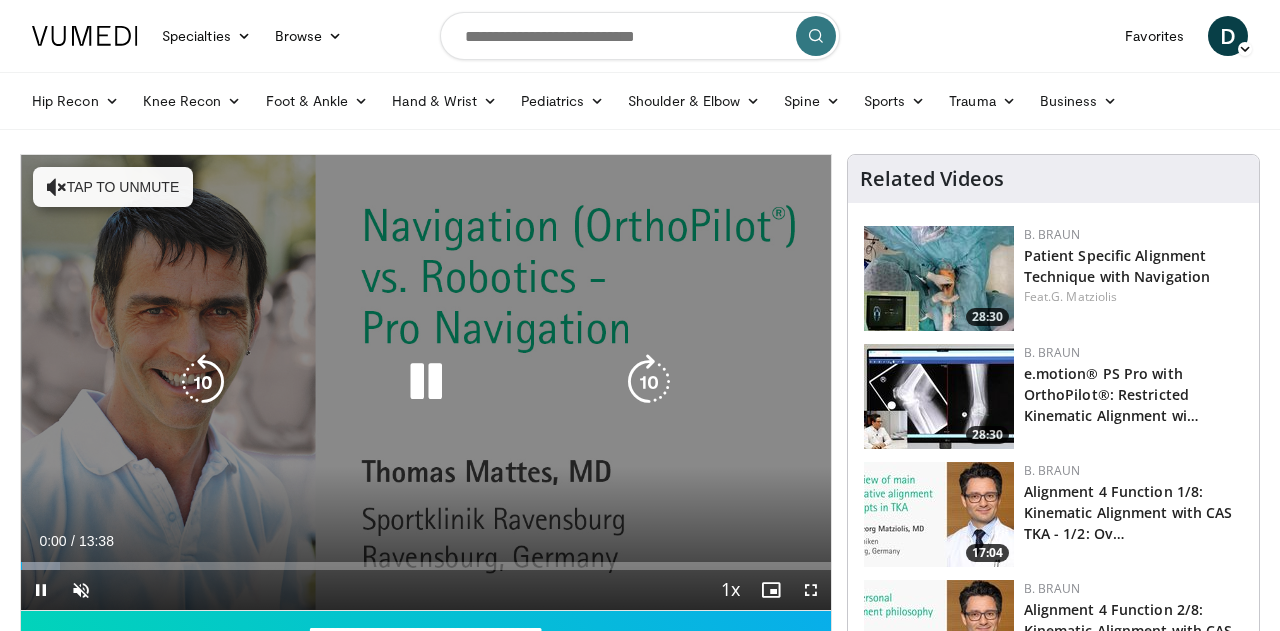 click at bounding box center (426, 382) 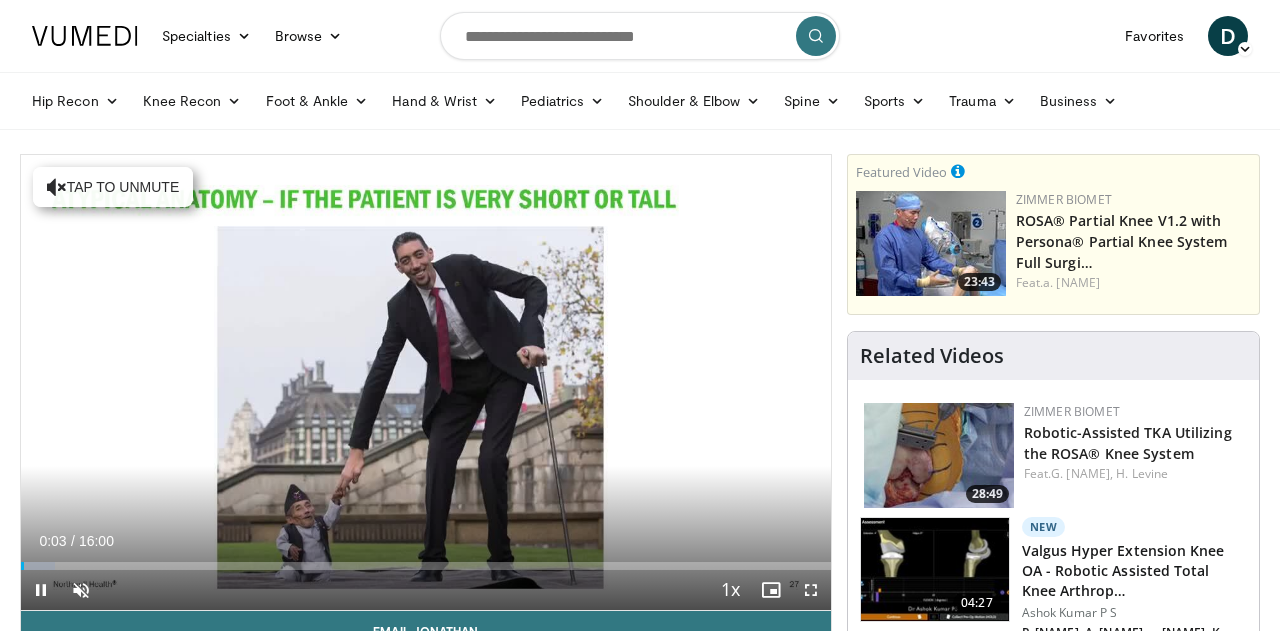 scroll, scrollTop: 0, scrollLeft: 0, axis: both 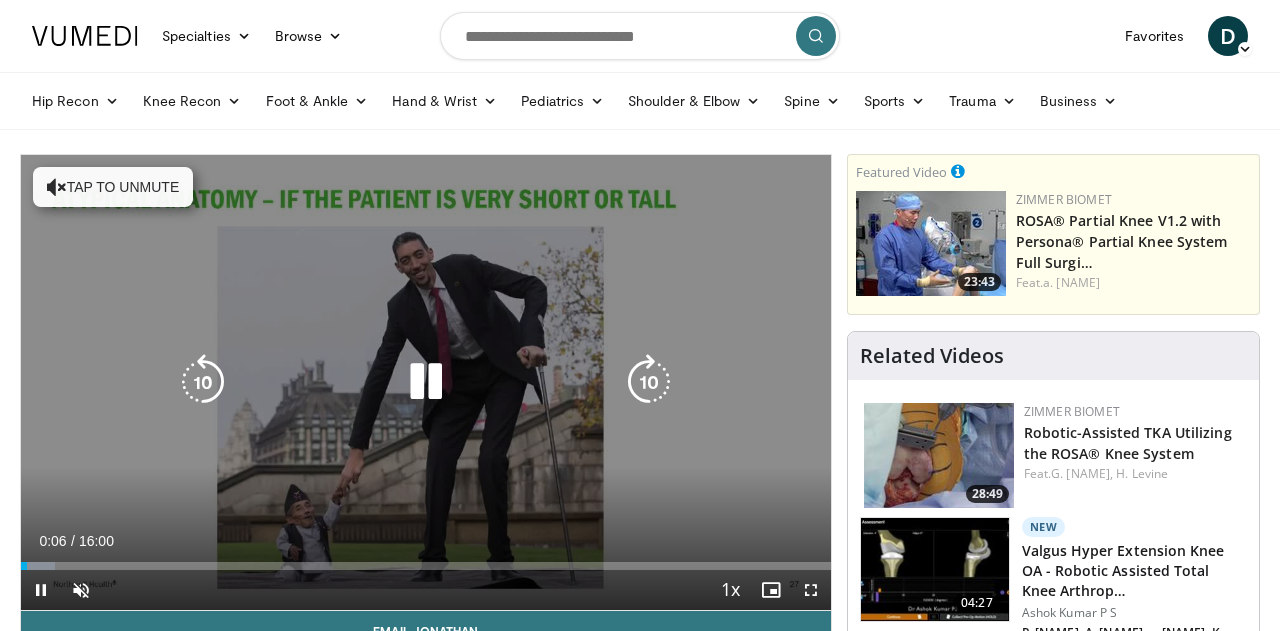 click at bounding box center [426, 382] 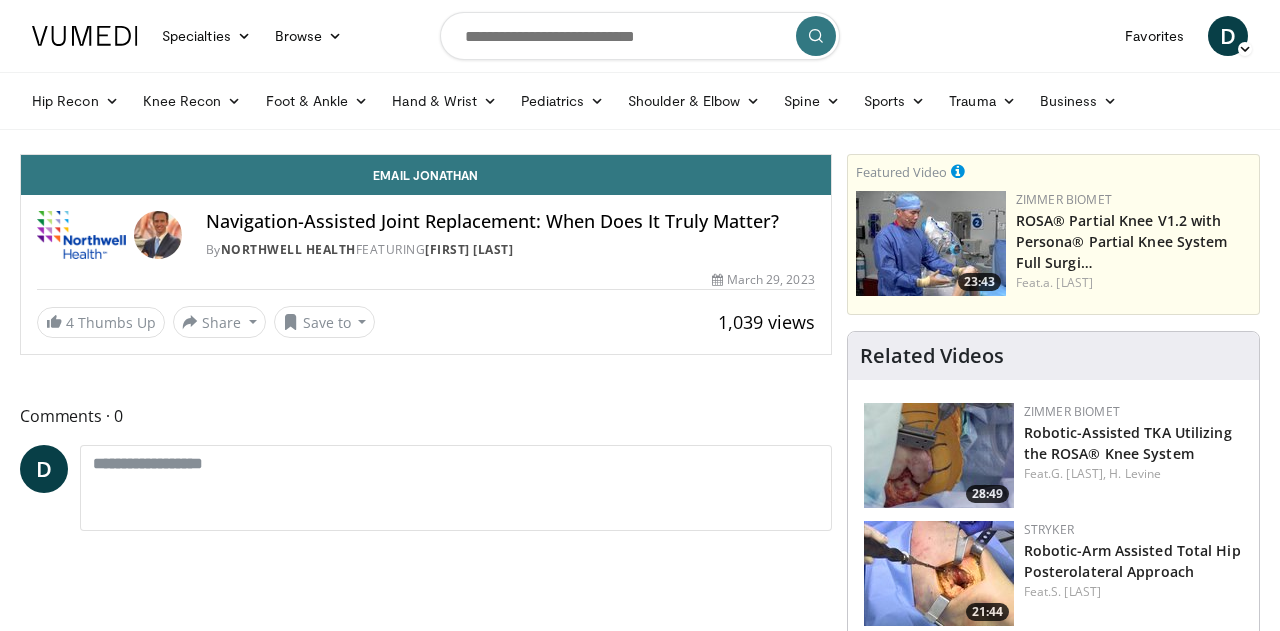 scroll, scrollTop: 0, scrollLeft: 0, axis: both 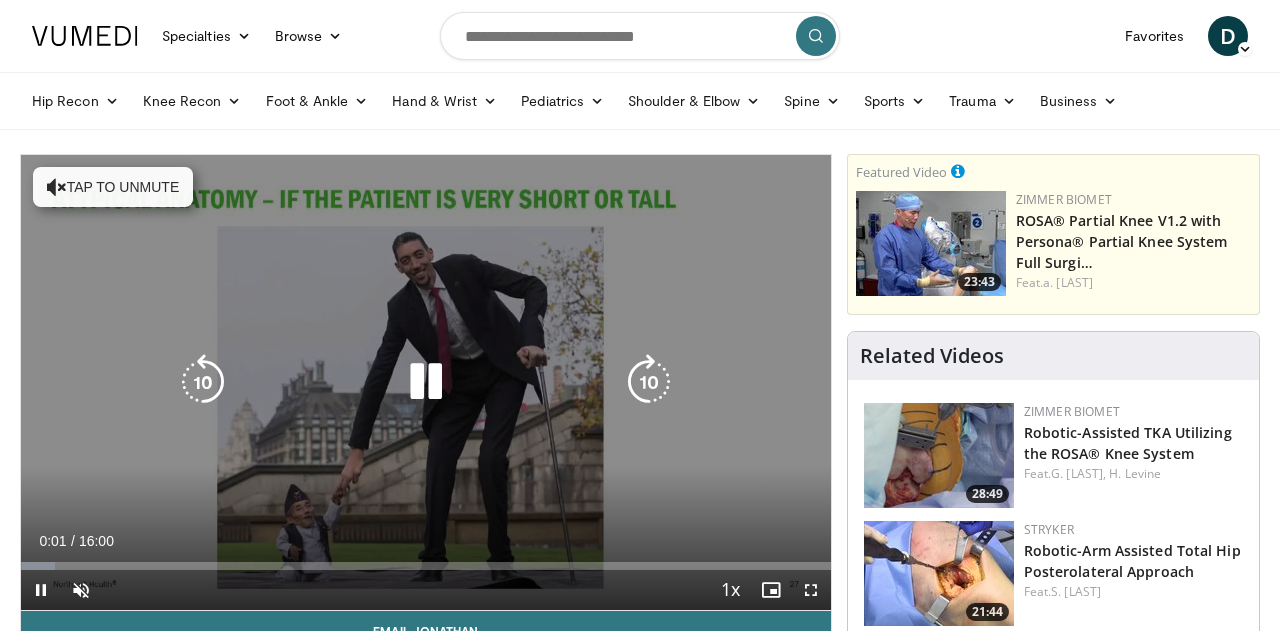 click at bounding box center [426, 382] 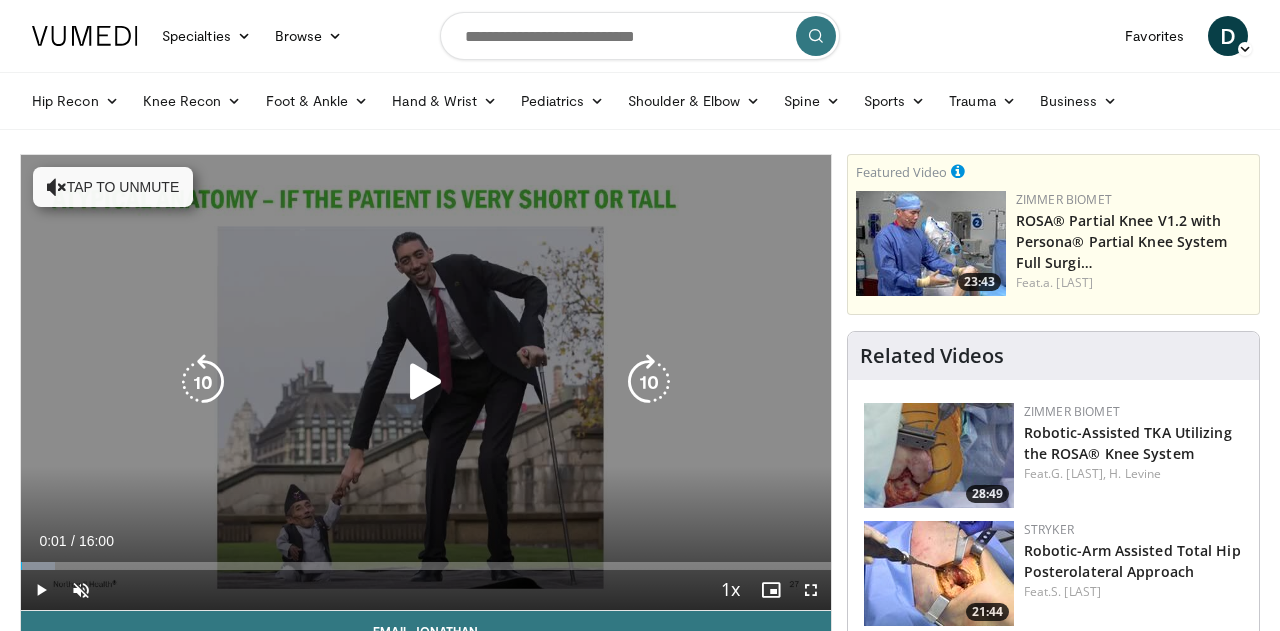 click at bounding box center [426, 382] 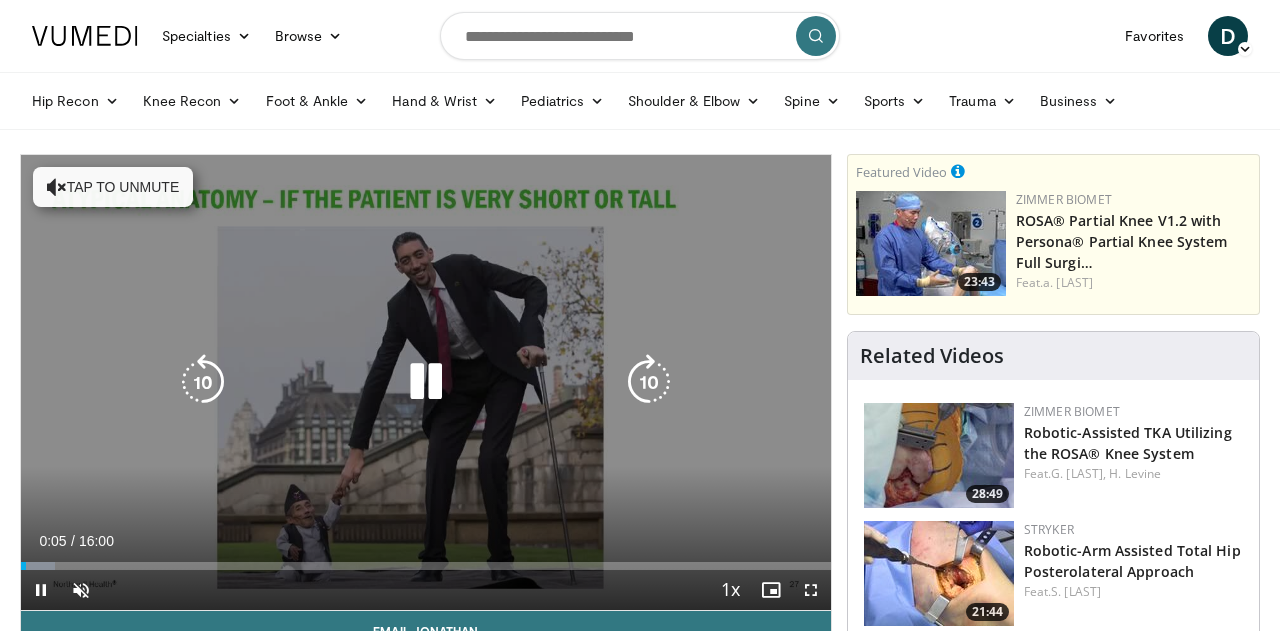 click on "Tap to unmute" at bounding box center [113, 187] 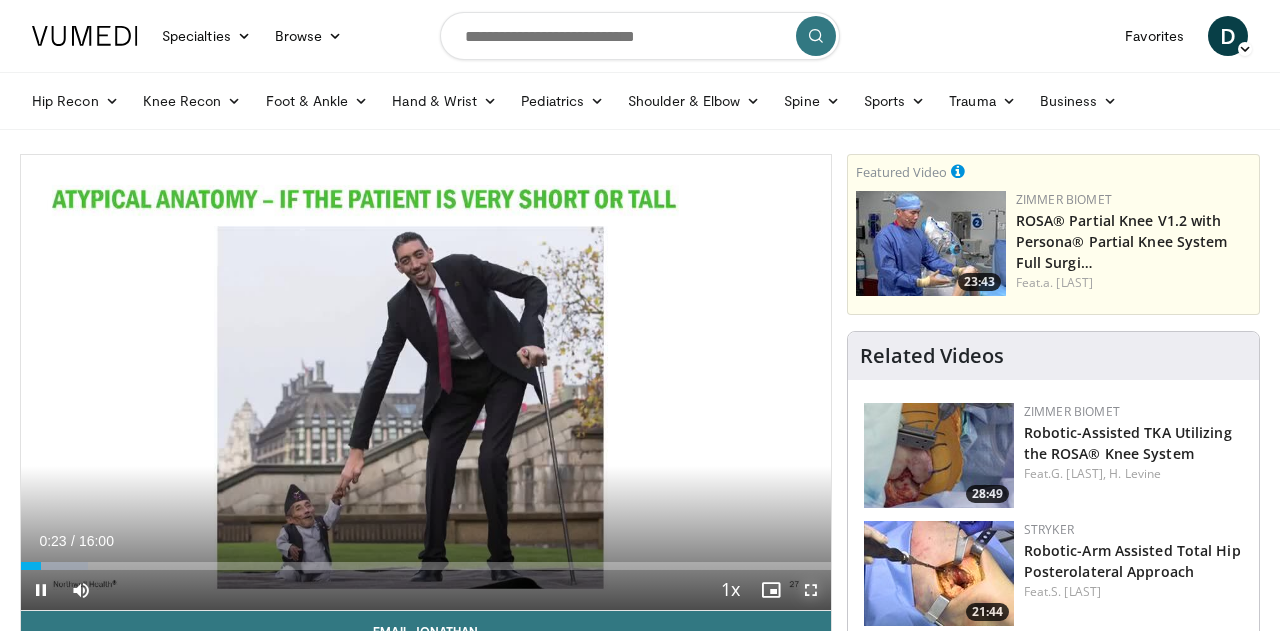 click at bounding box center [811, 590] 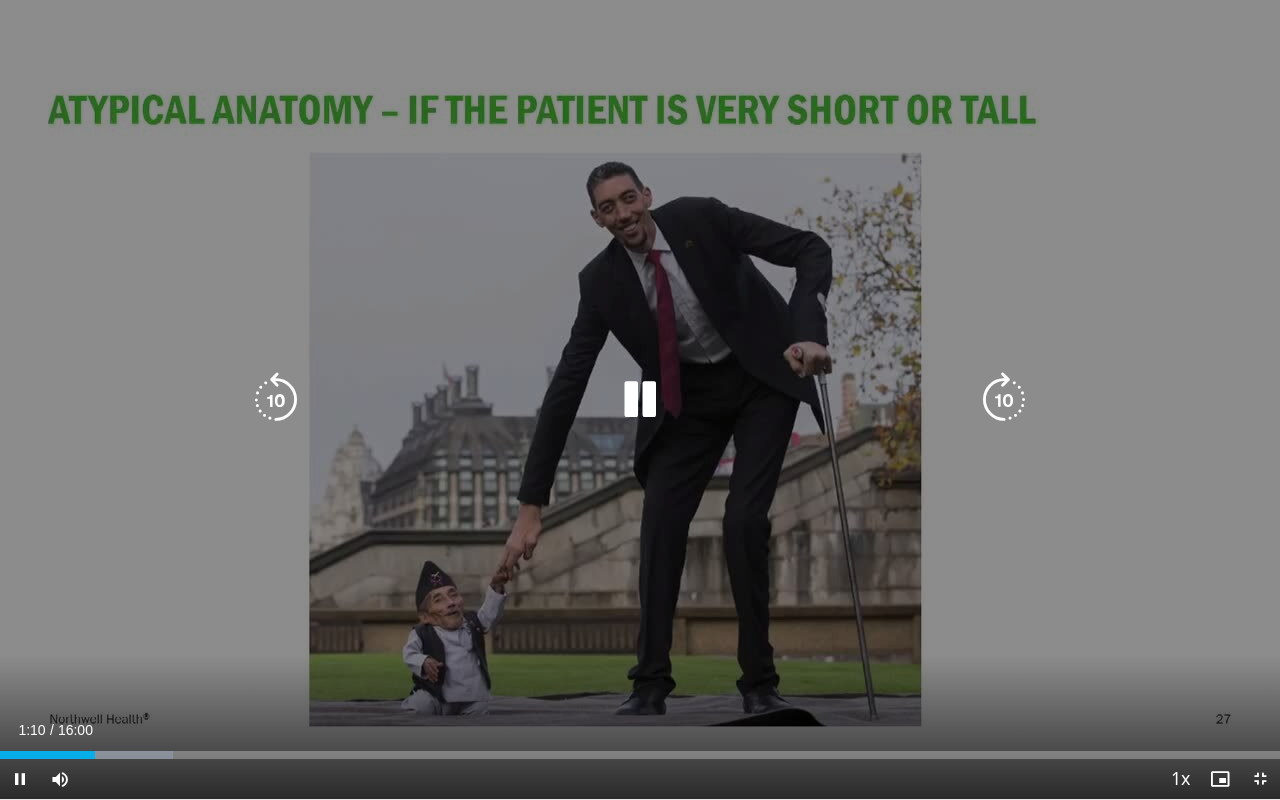 click at bounding box center [640, 400] 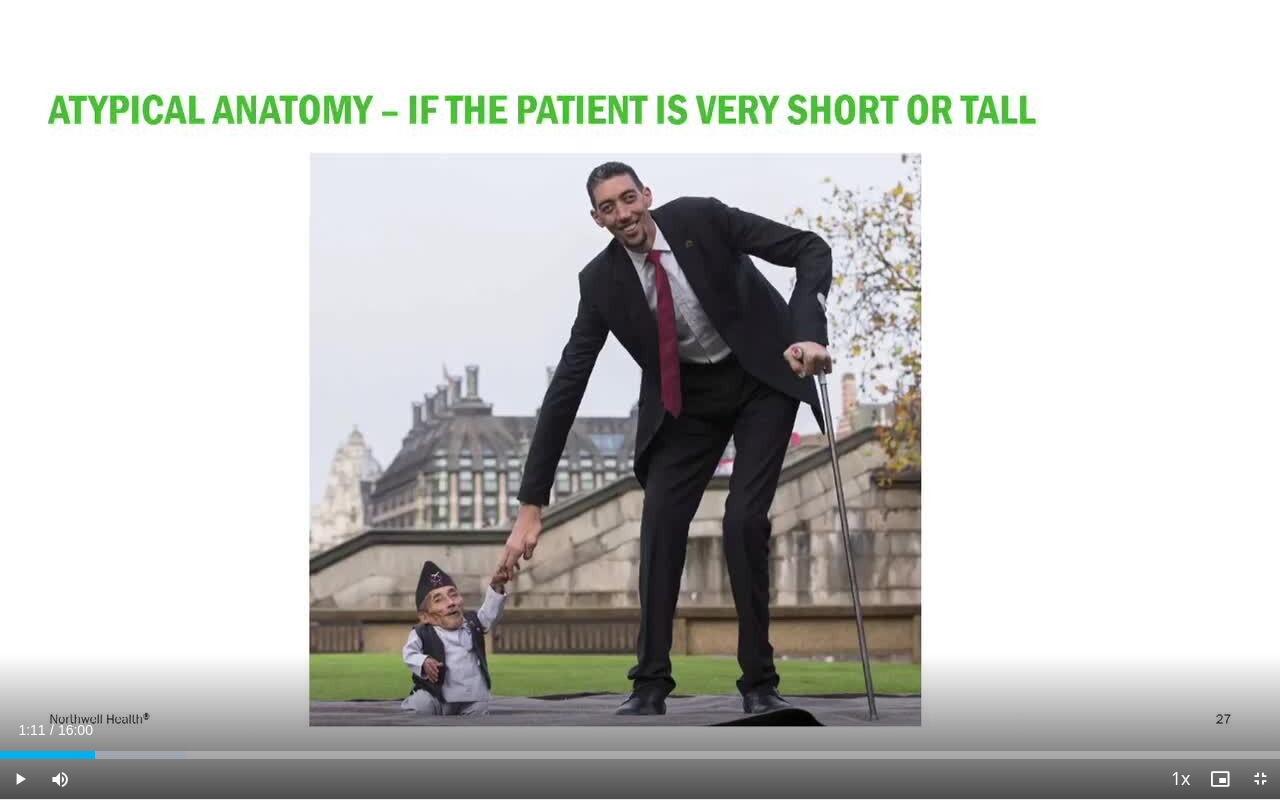 click on "10 seconds
Tap to unmute" at bounding box center (640, 399) 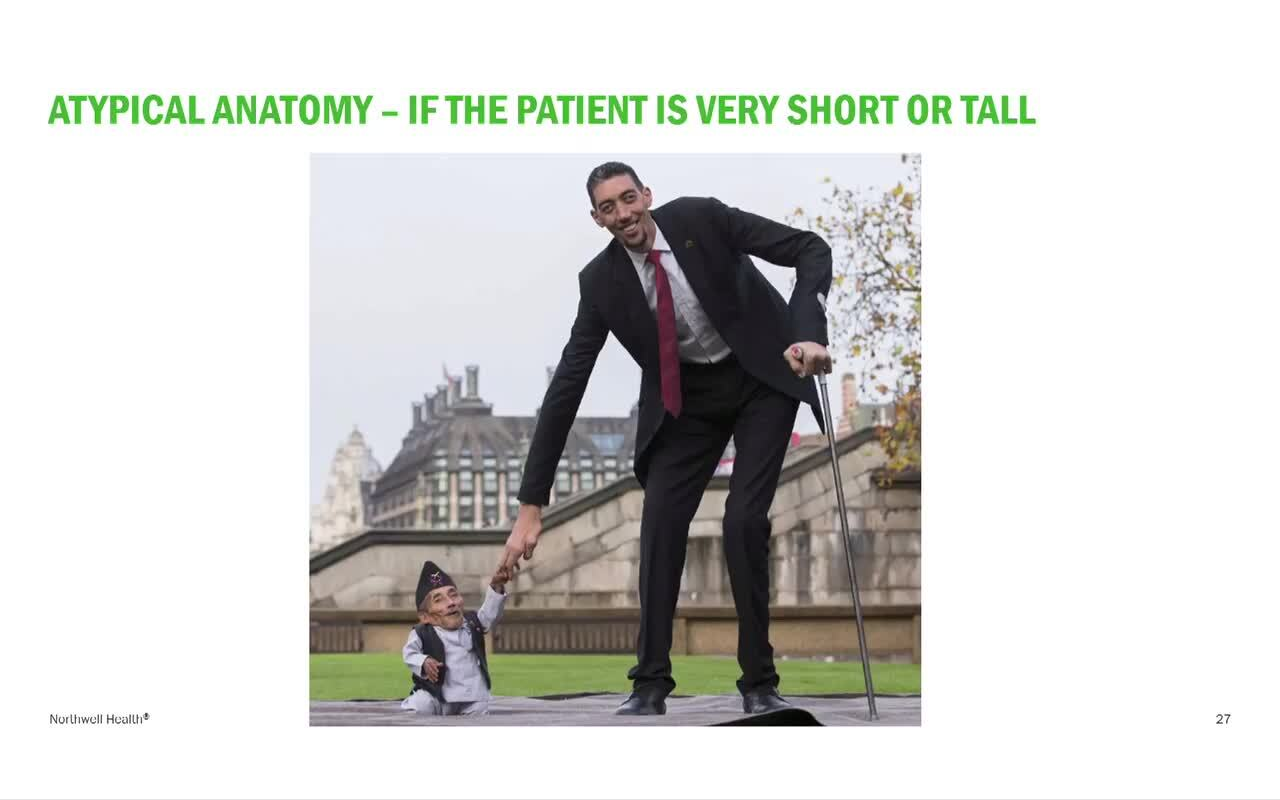 click on "10 seconds
Tap to unmute" at bounding box center (640, 399) 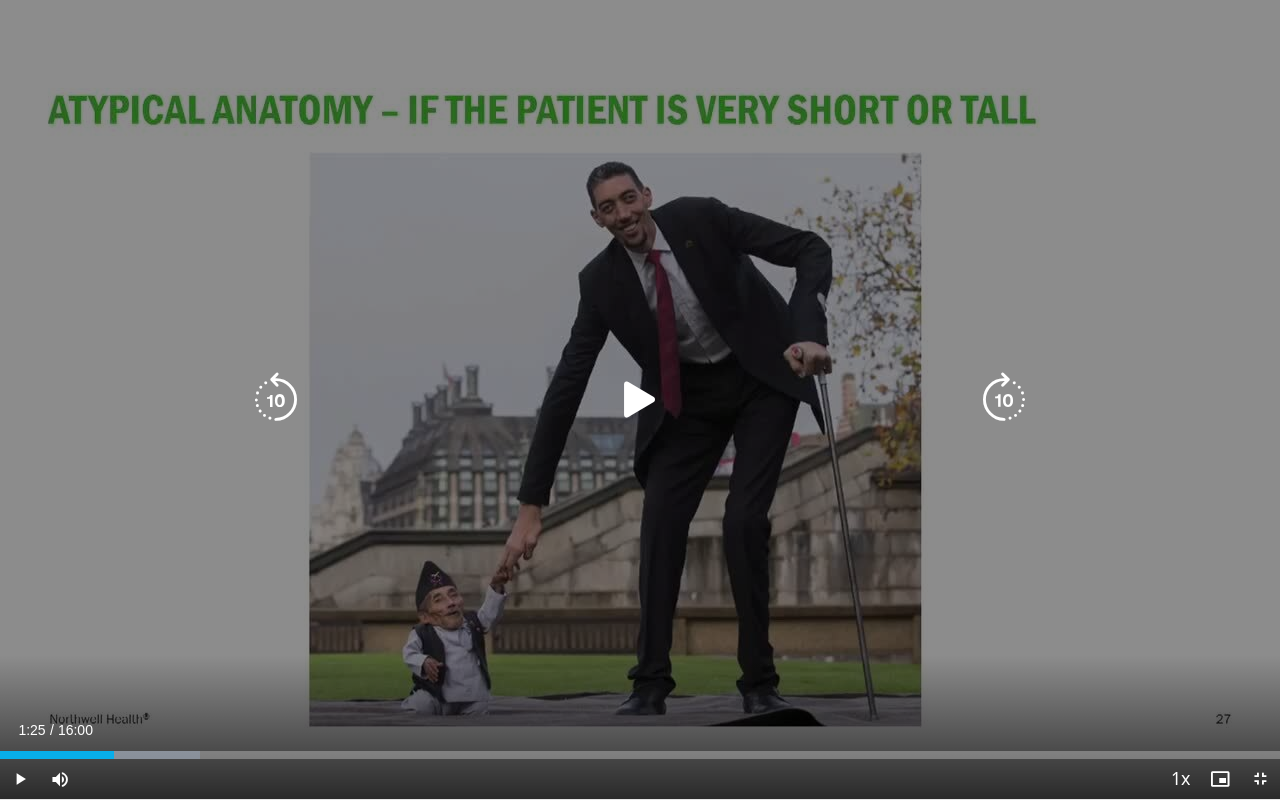 click on "10 seconds
Tap to unmute" at bounding box center (640, 399) 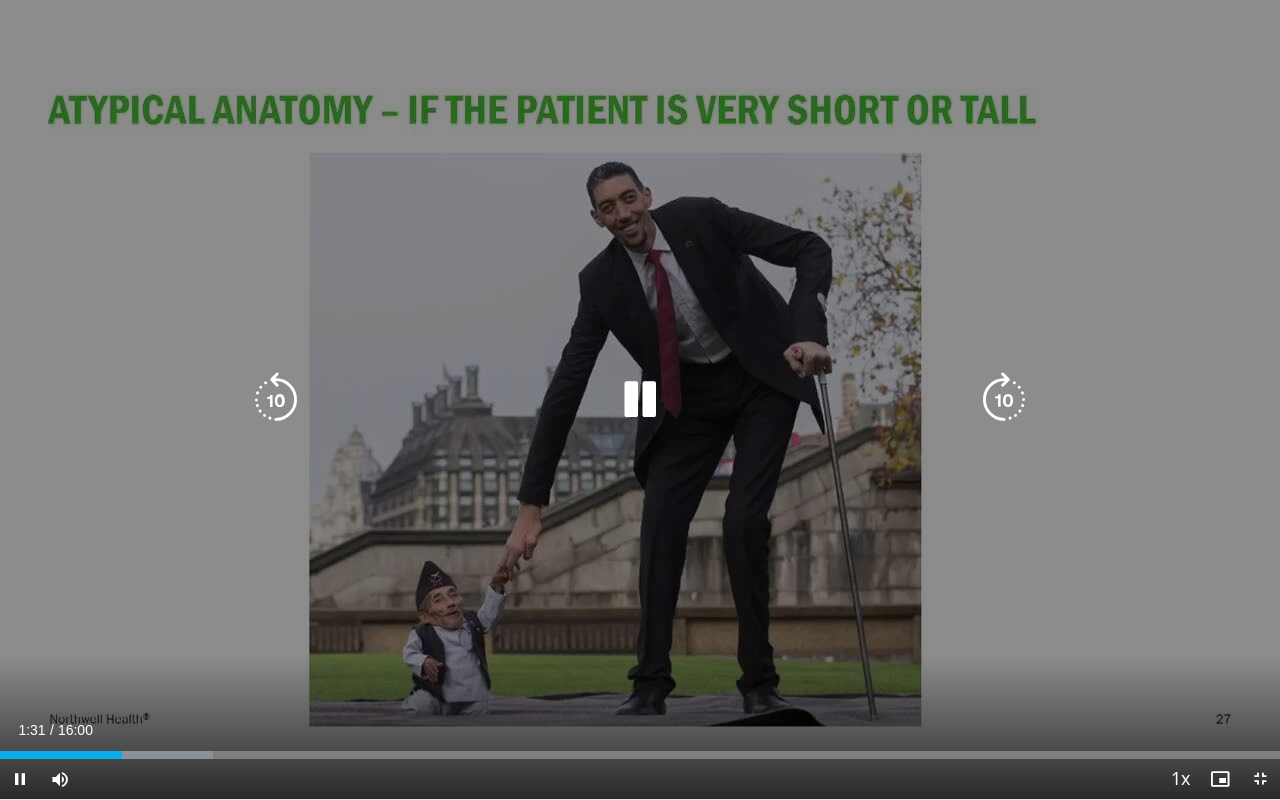 click on "10 seconds
Tap to unmute" at bounding box center [640, 399] 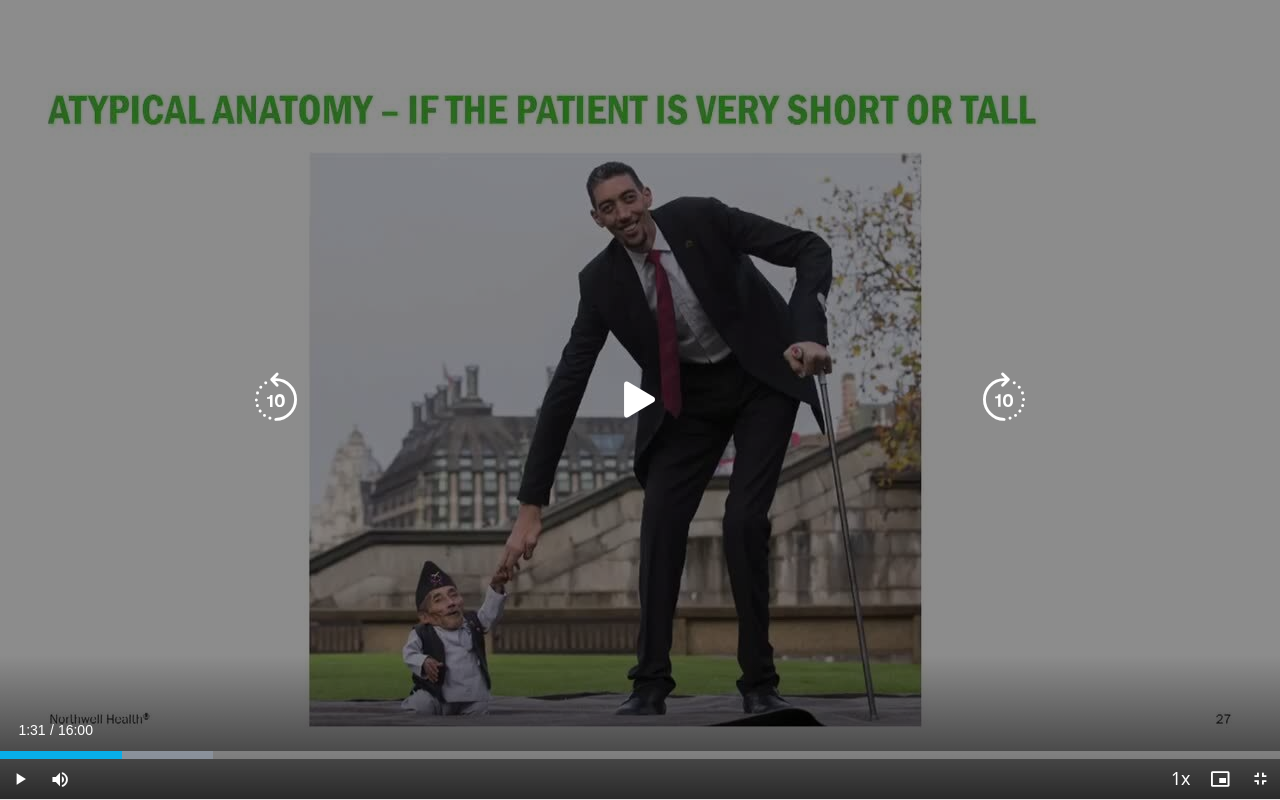 click on "10 seconds
Tap to unmute" at bounding box center [640, 399] 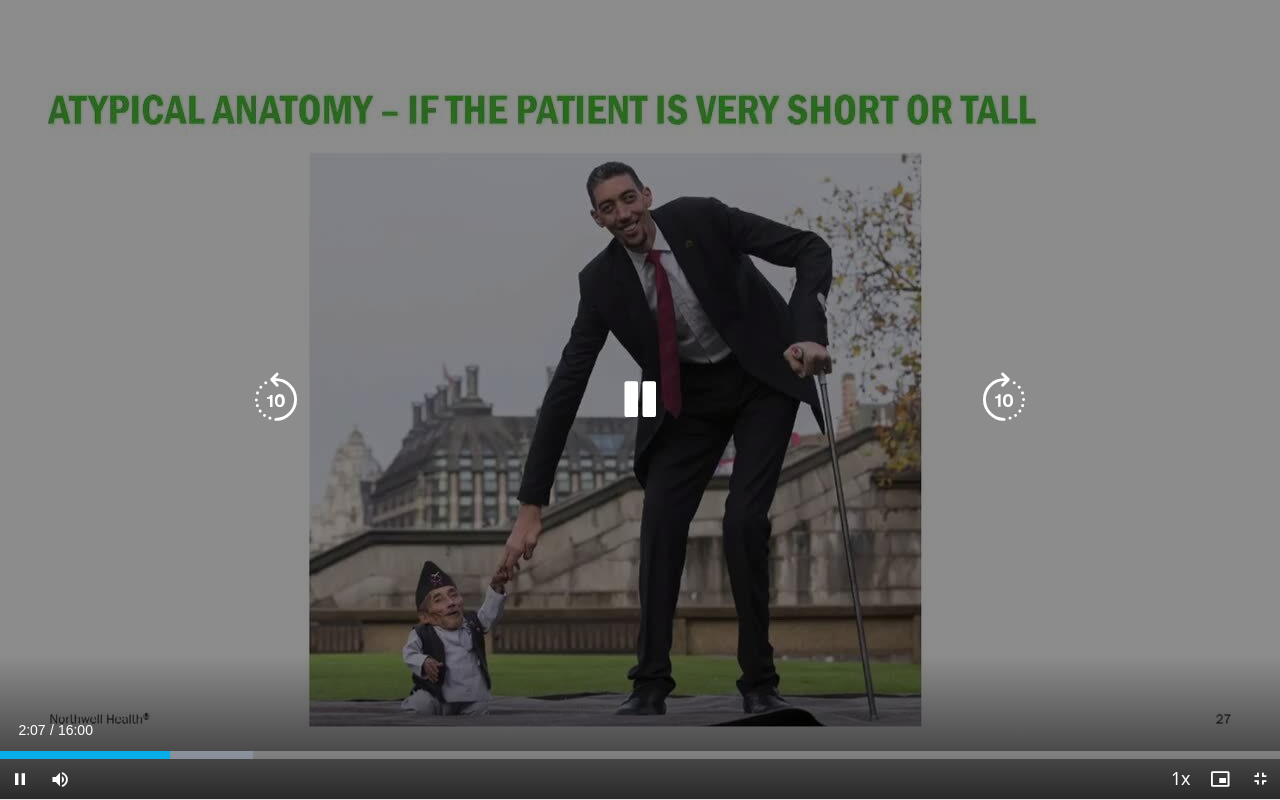 click on "10 seconds
Tap to unmute" at bounding box center [640, 399] 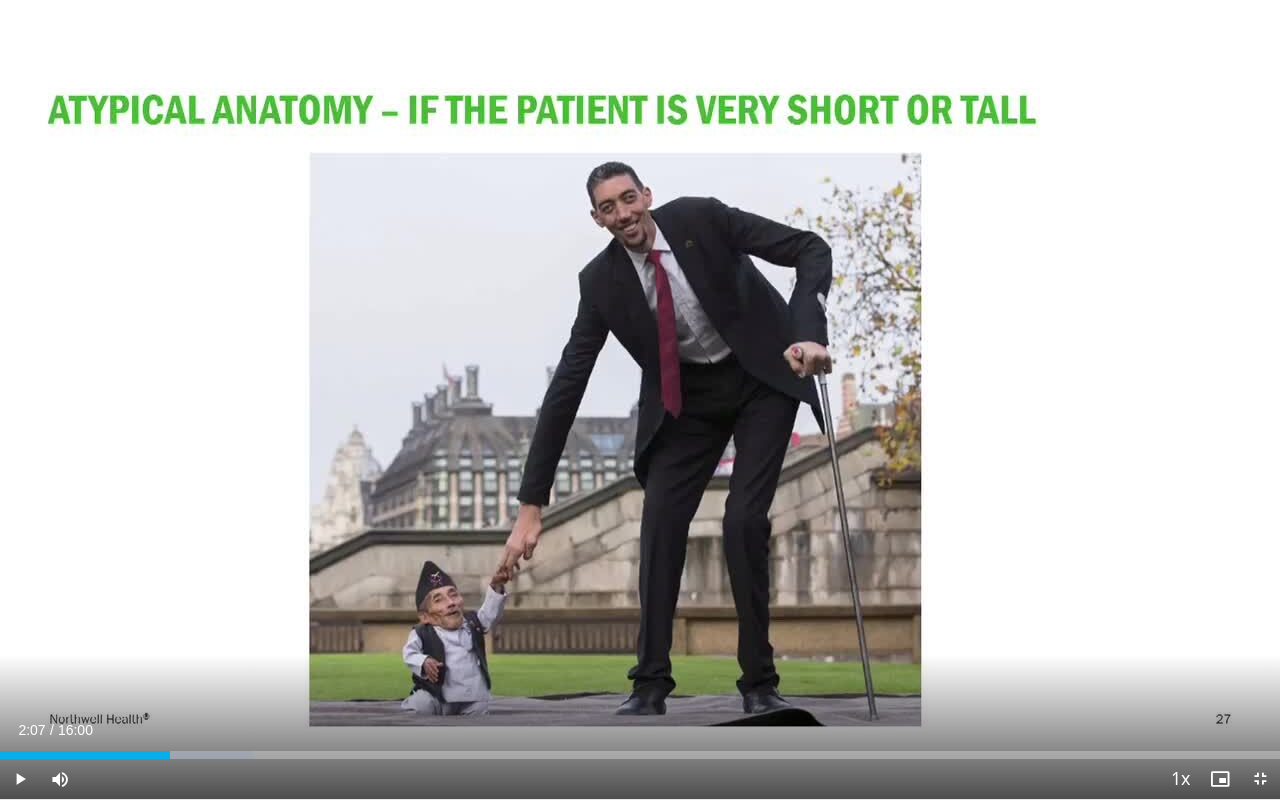 click on "10 seconds
Tap to unmute" at bounding box center [640, 399] 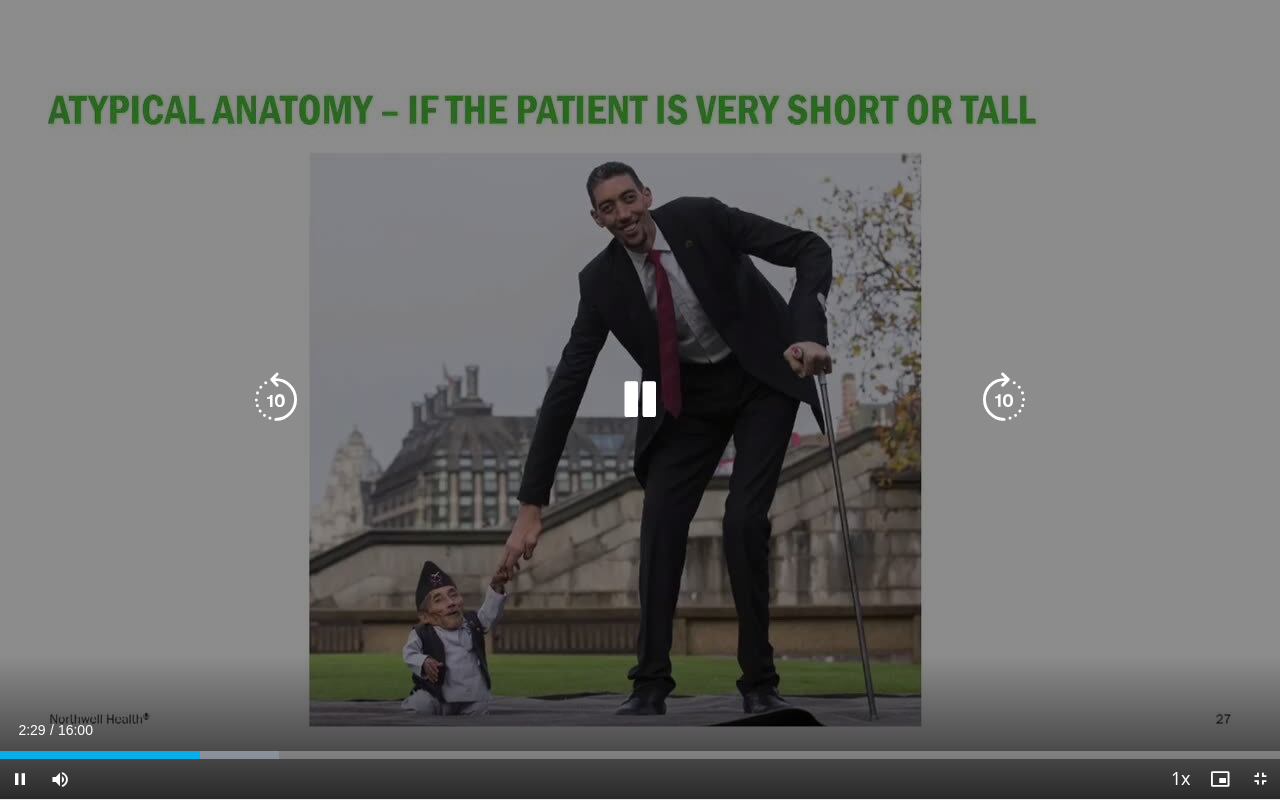 click on "10 seconds
Tap to unmute" at bounding box center [640, 399] 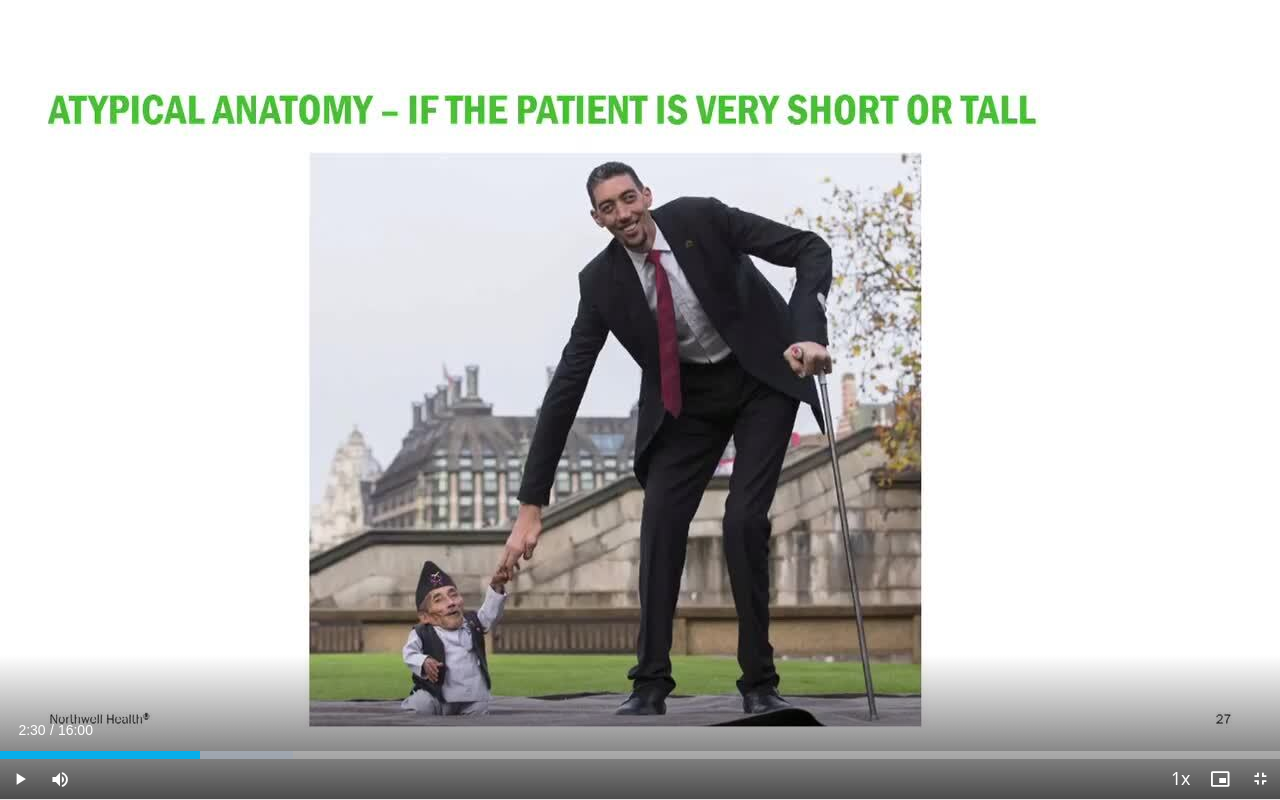 click on "10 seconds
Tap to unmute" at bounding box center (640, 399) 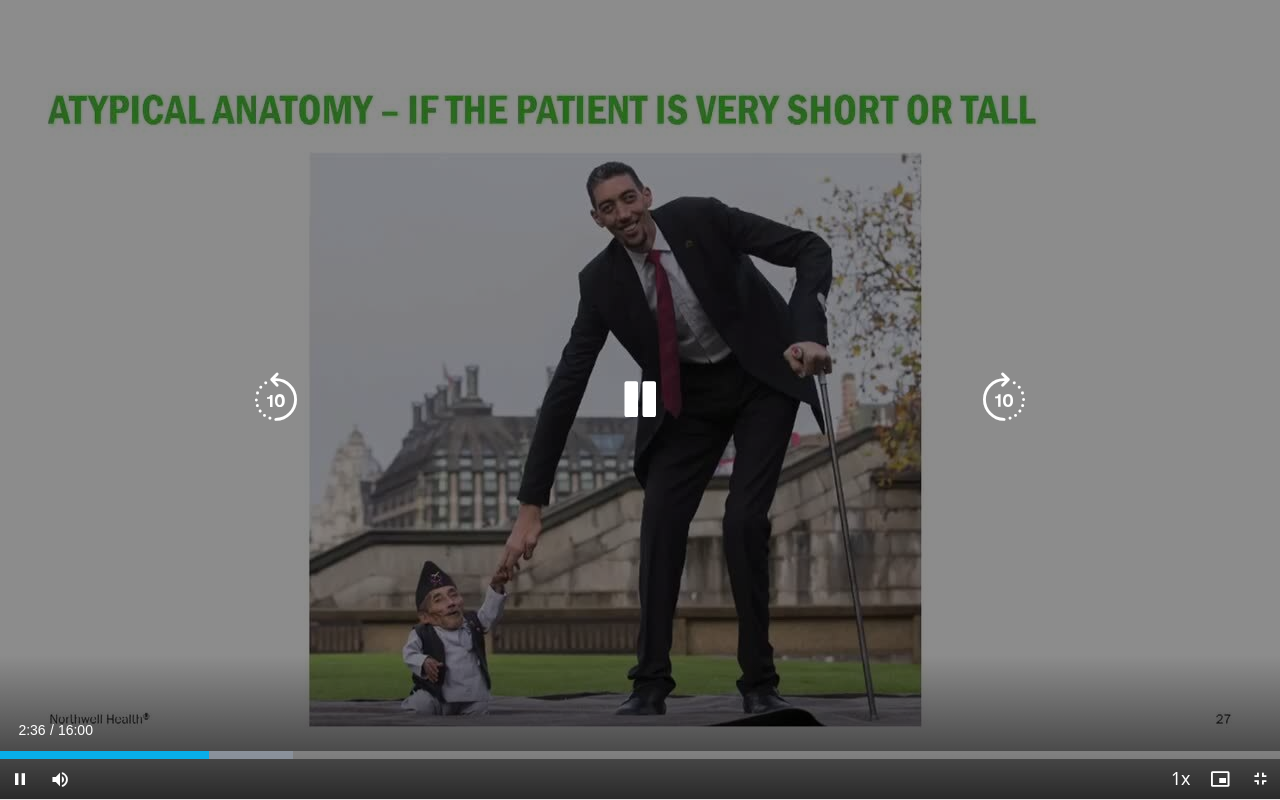 click on "10 seconds
Tap to unmute" at bounding box center [640, 399] 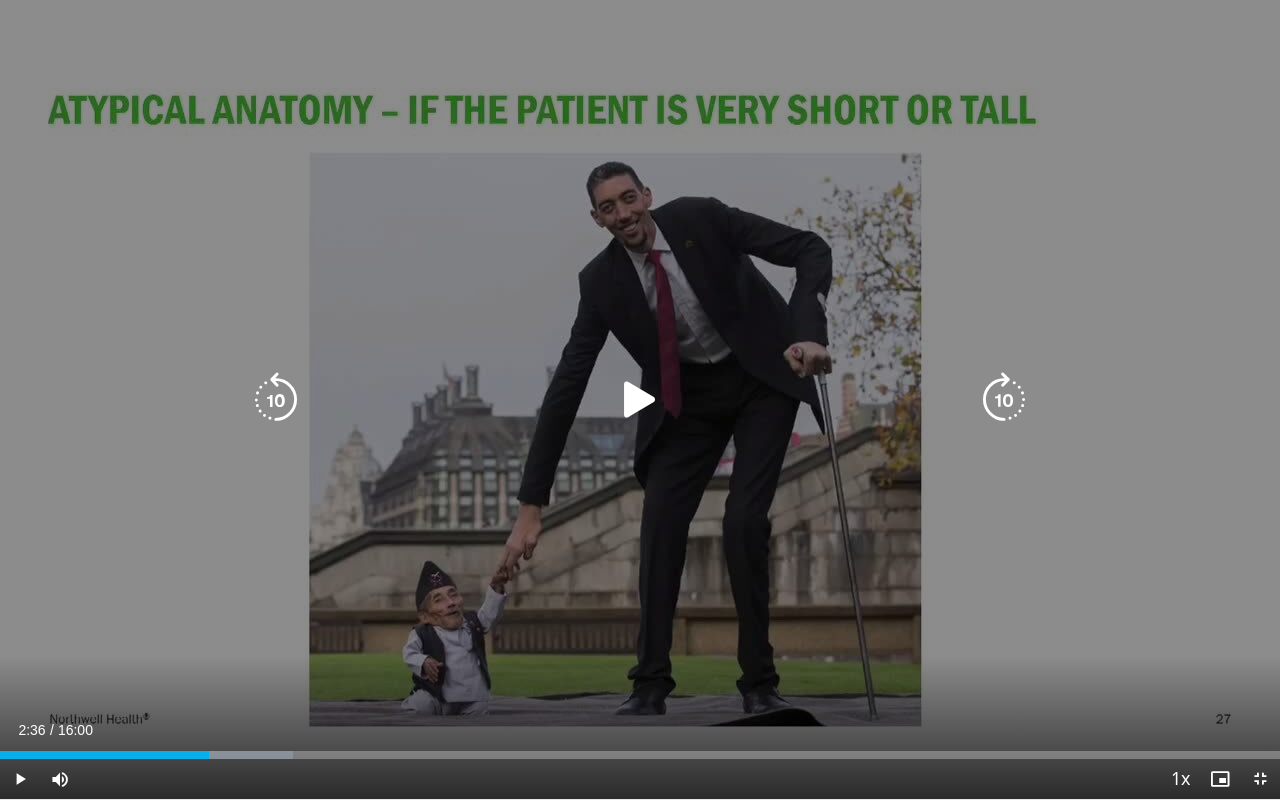 click on "10 seconds
Tap to unmute" at bounding box center (640, 399) 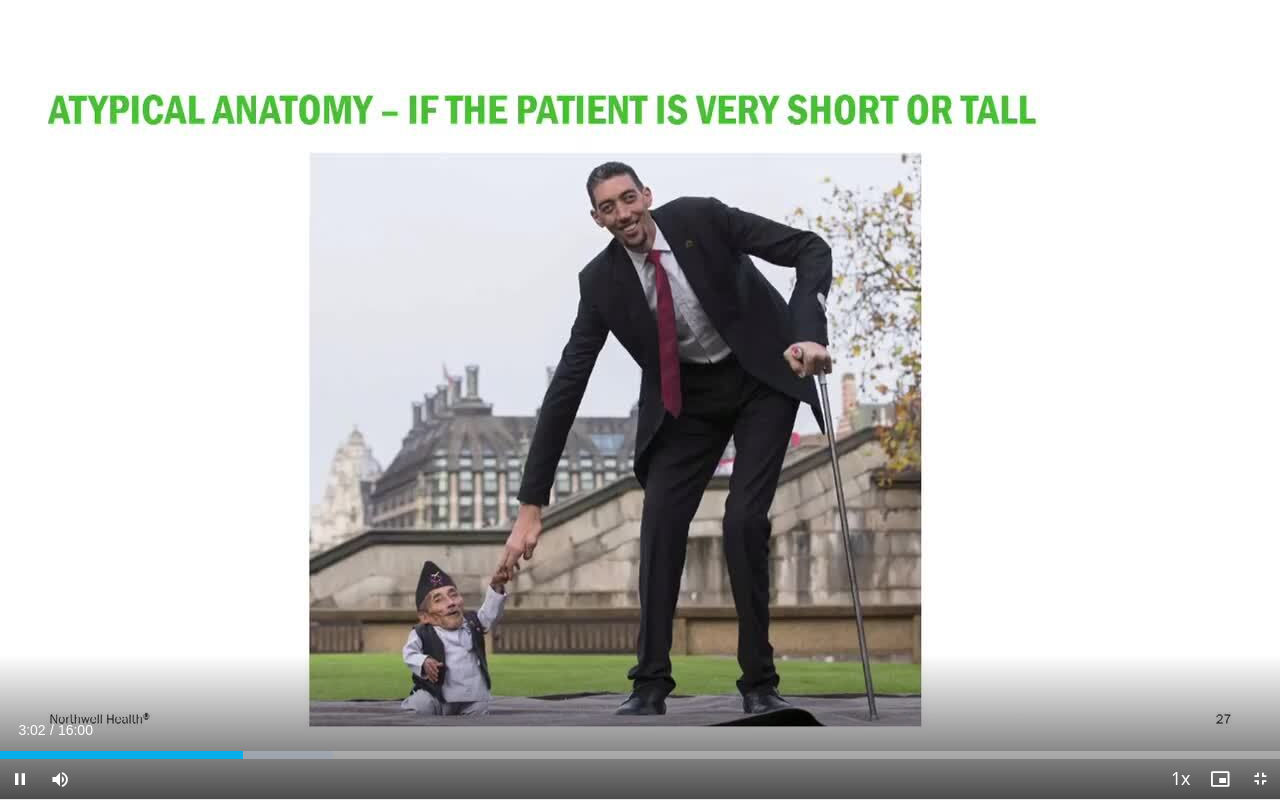 click on "10 seconds
Tap to unmute" at bounding box center (640, 399) 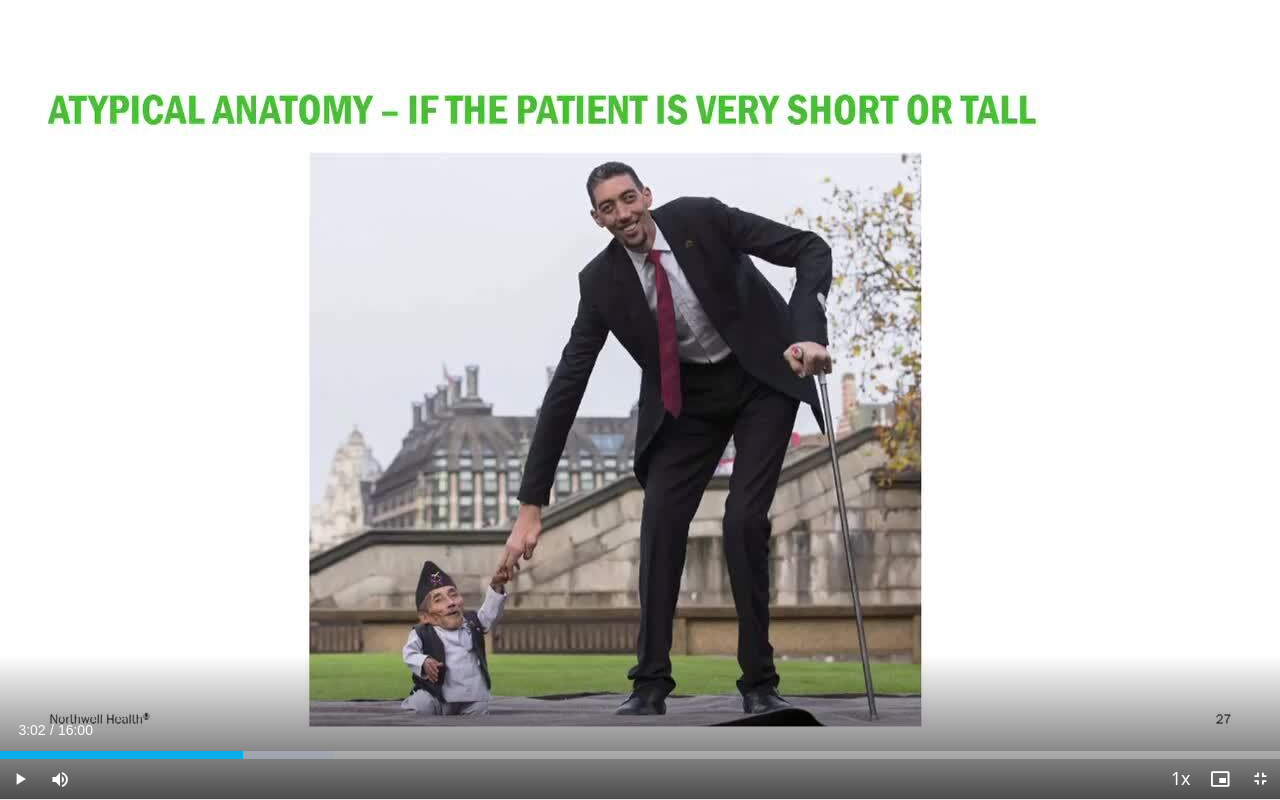 click on "10 seconds
Tap to unmute" at bounding box center [640, 399] 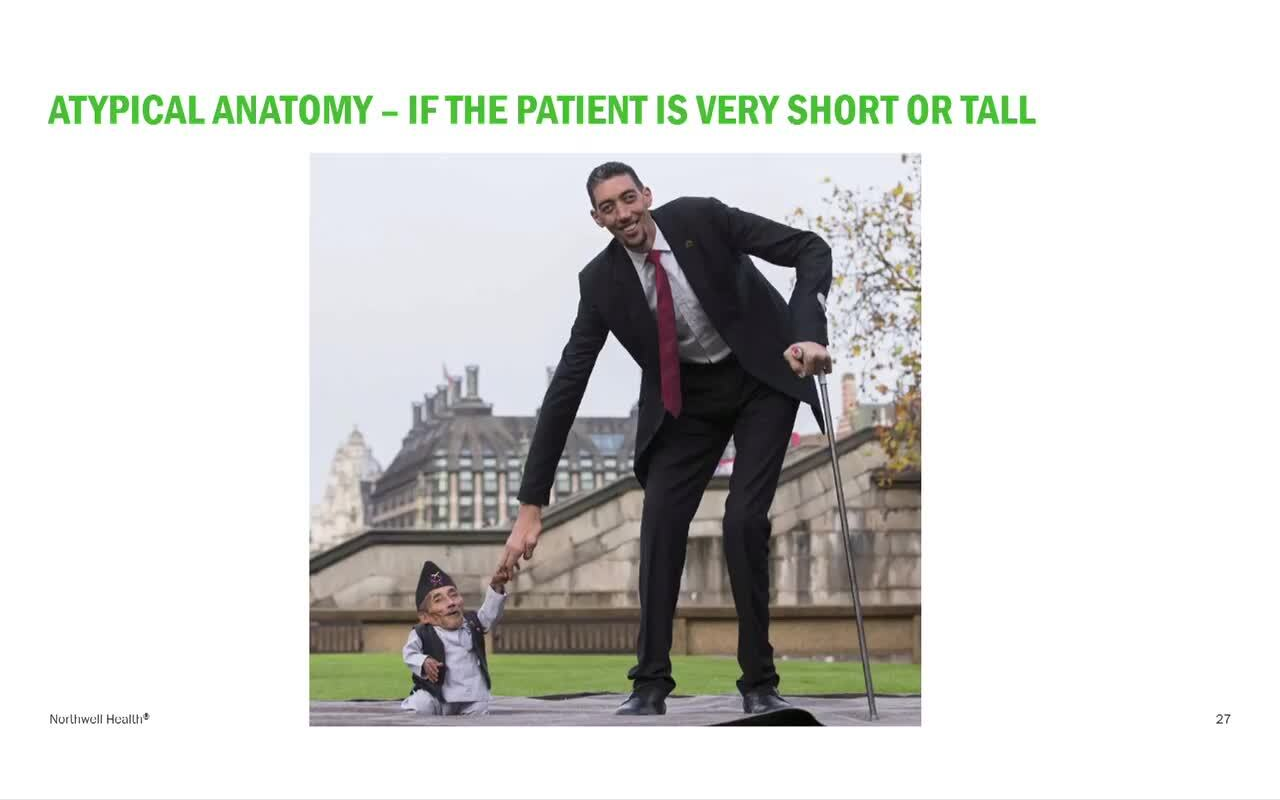 click on "10 seconds
Tap to unmute" at bounding box center (640, 399) 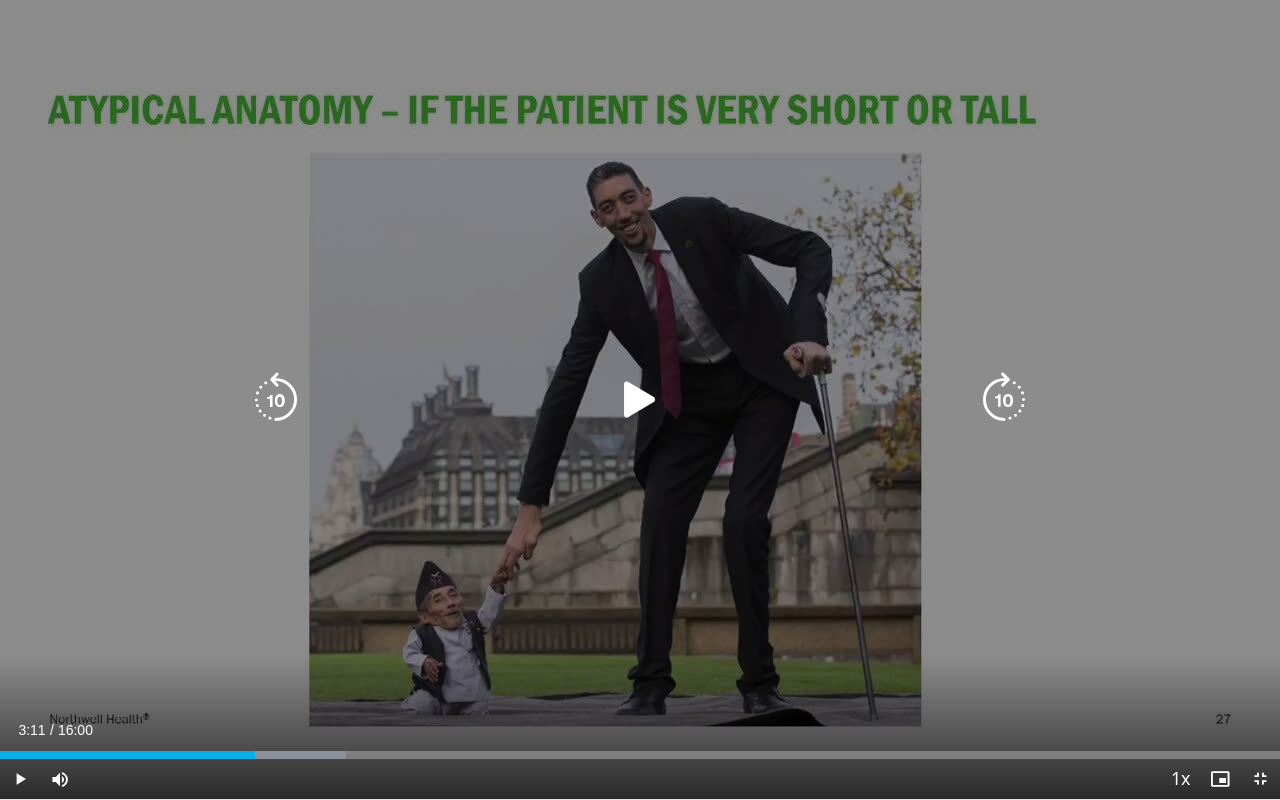 click on "10 seconds
Tap to unmute" at bounding box center [640, 399] 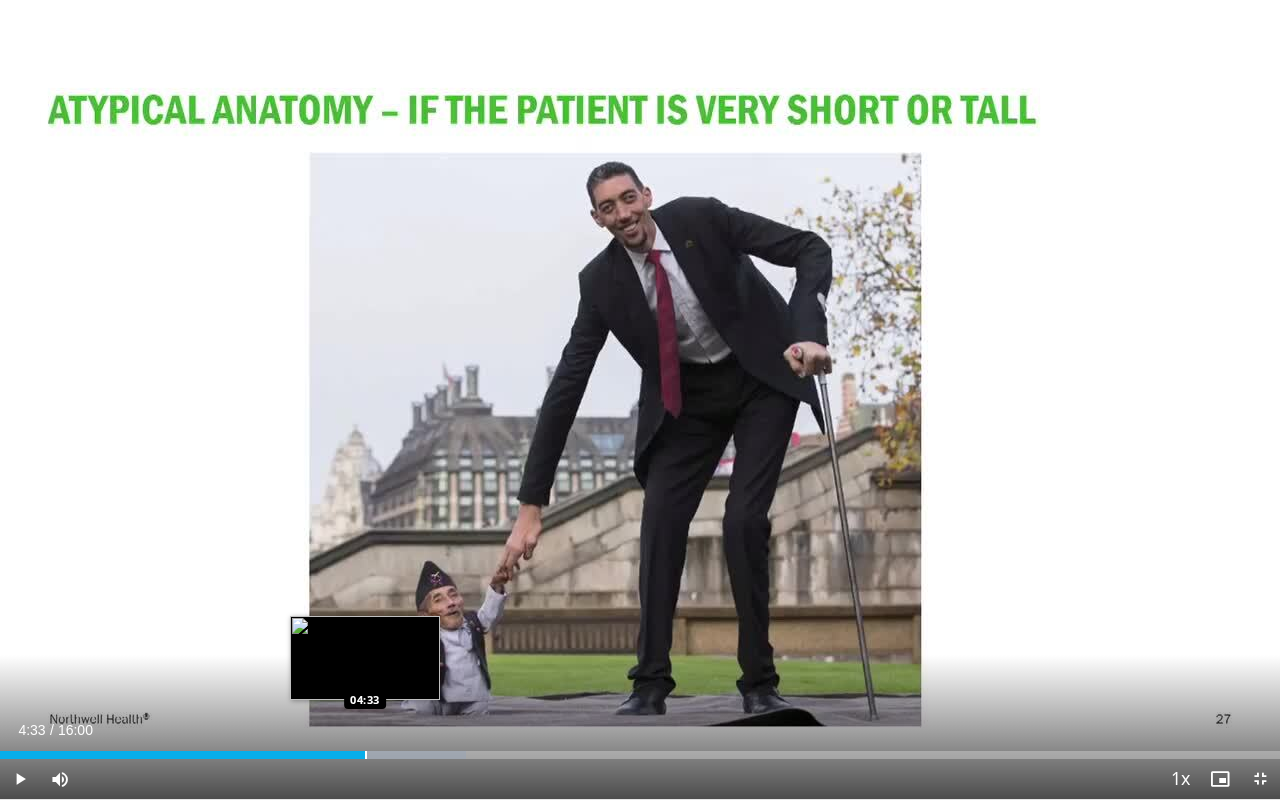 click at bounding box center [366, 755] 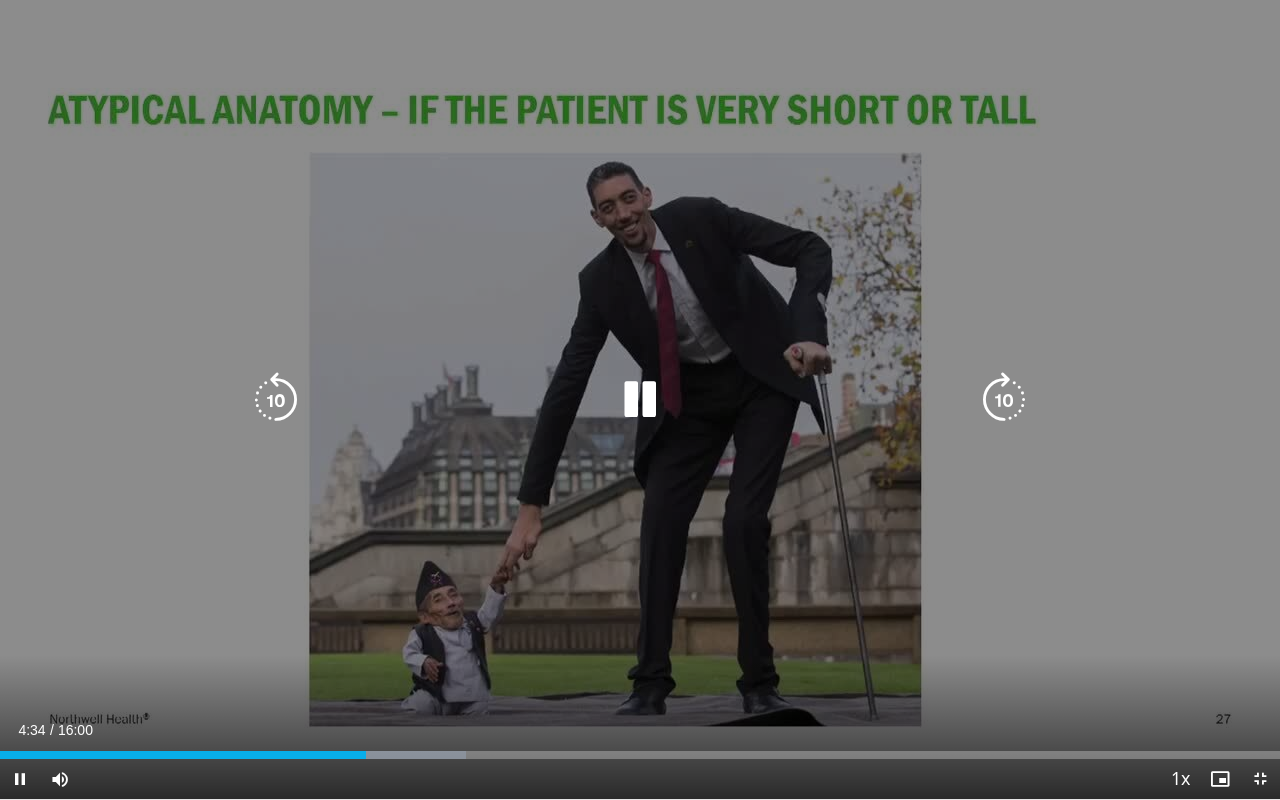 click on "10 seconds
Tap to unmute" at bounding box center [640, 399] 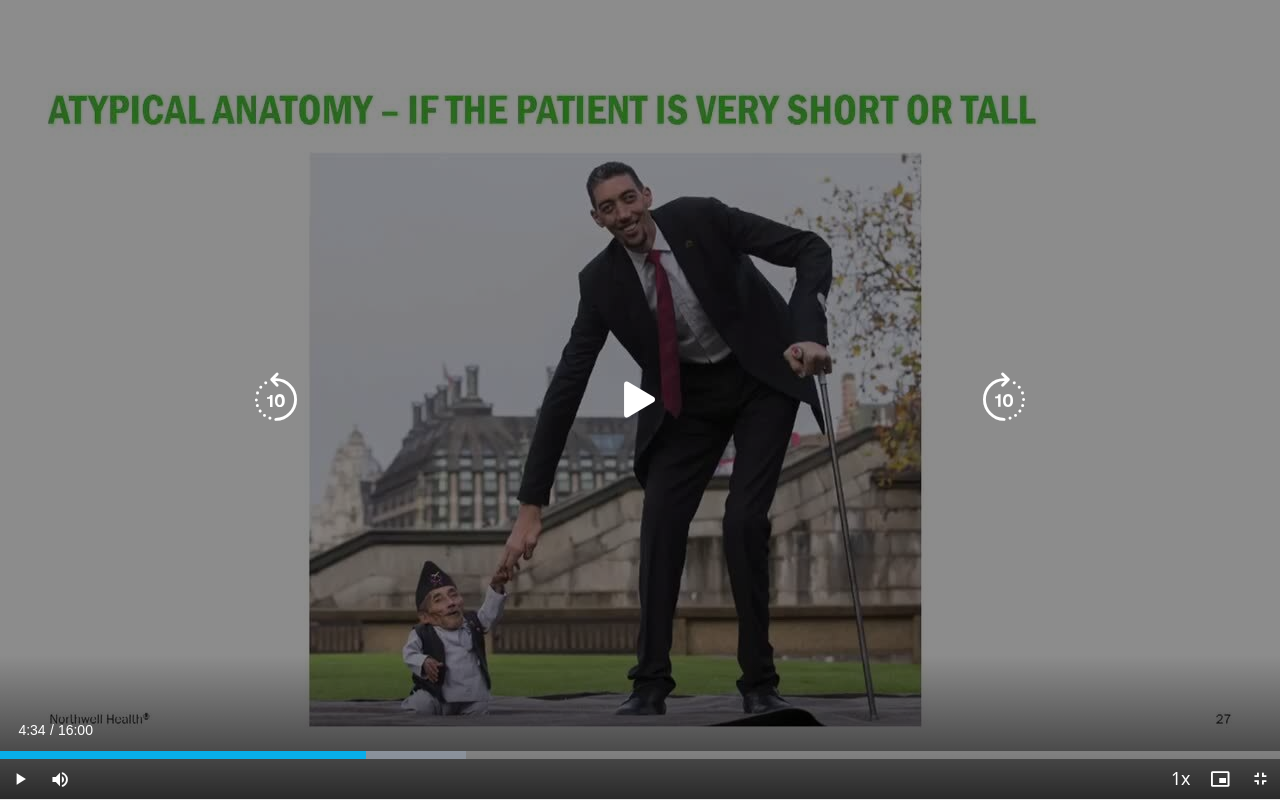 click on "10 seconds
Tap to unmute" at bounding box center [640, 399] 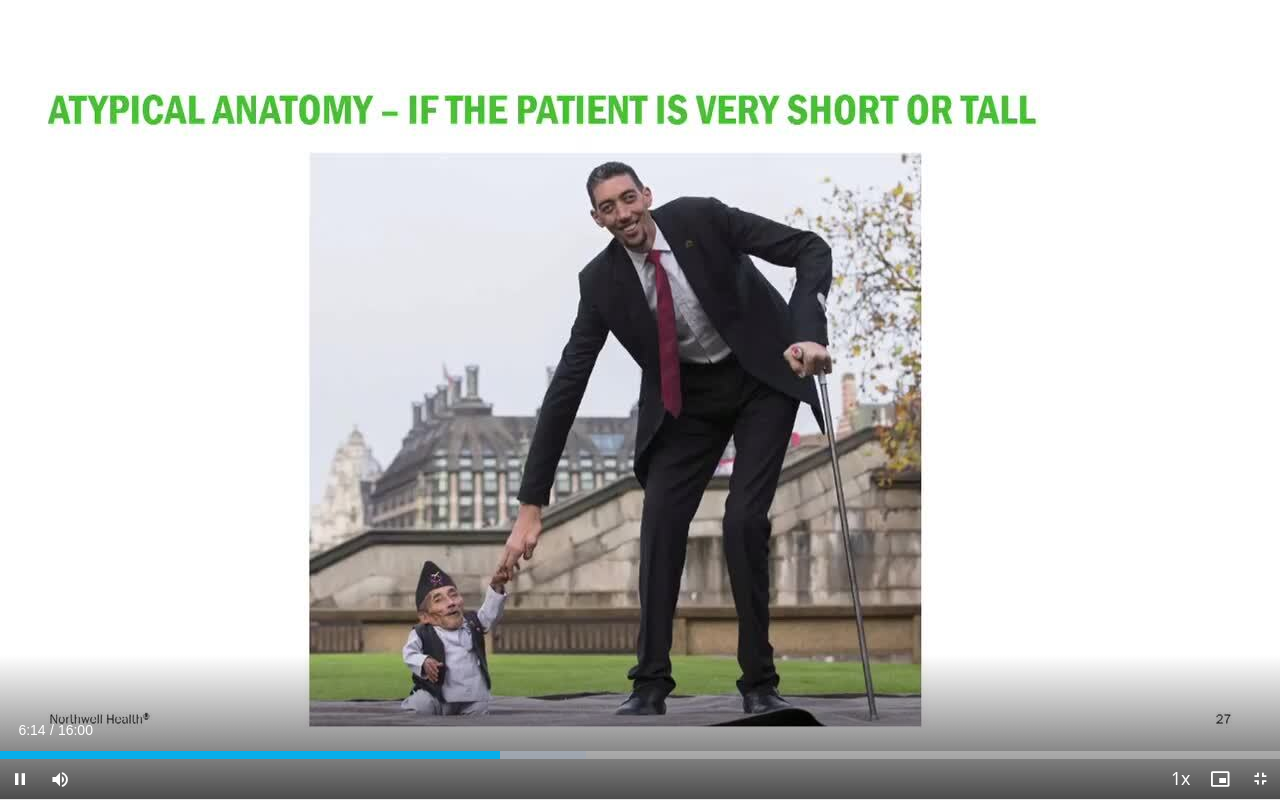 click on "10 seconds
Tap to unmute" at bounding box center (640, 399) 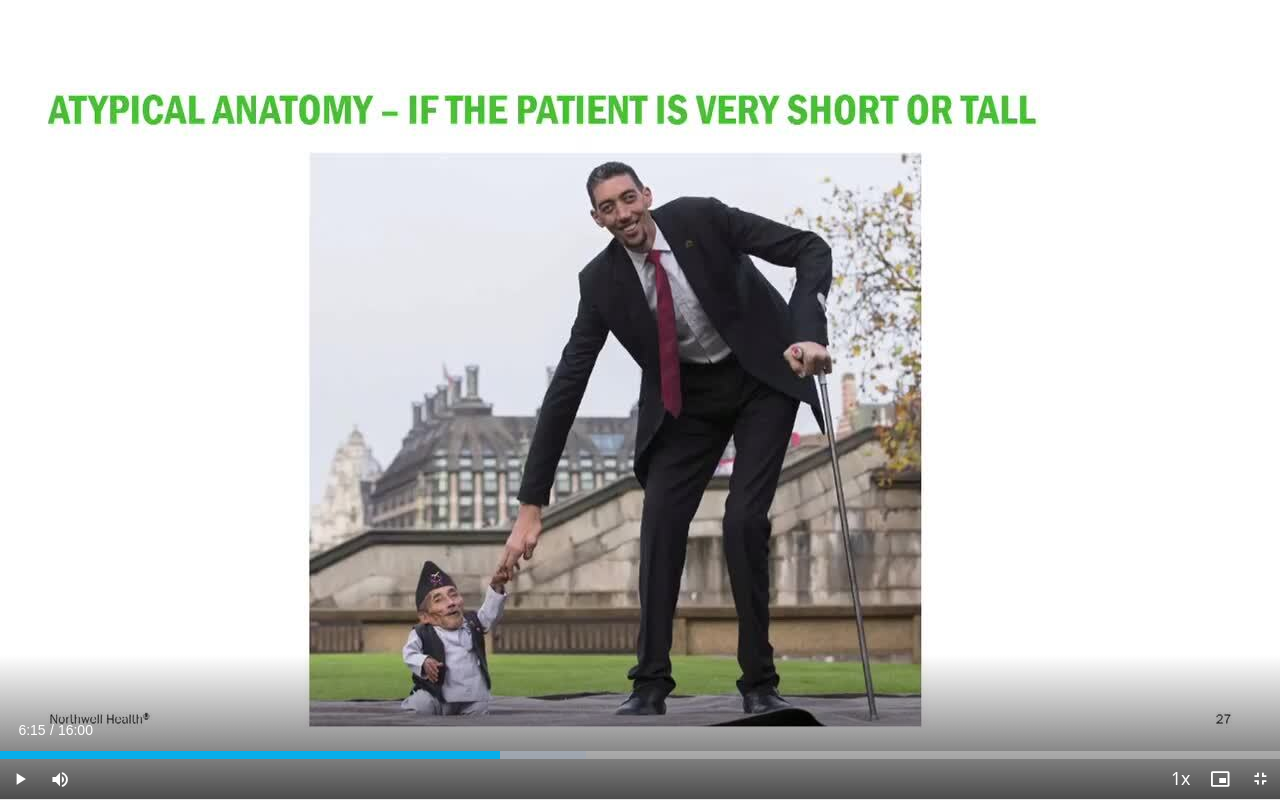 click on "10 seconds
Tap to unmute" at bounding box center [640, 399] 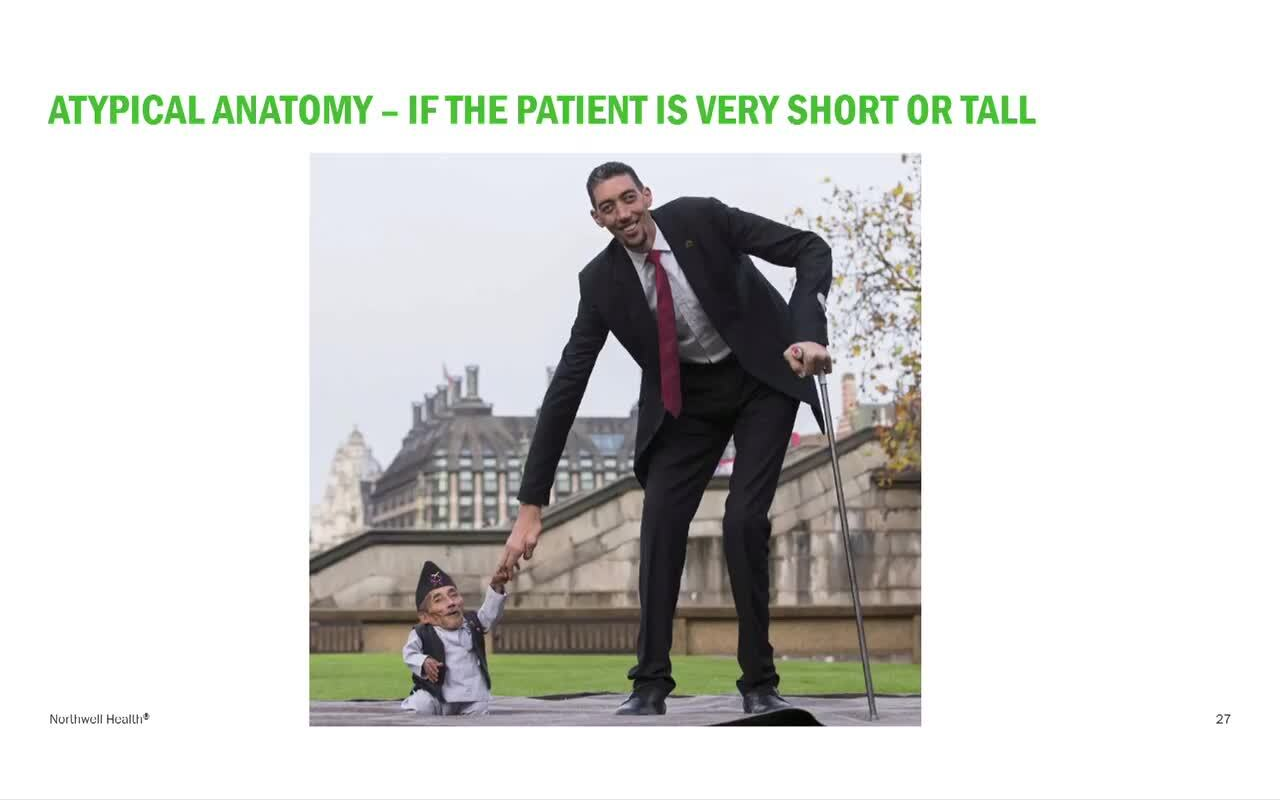 click on "10 seconds
Tap to unmute" at bounding box center (640, 399) 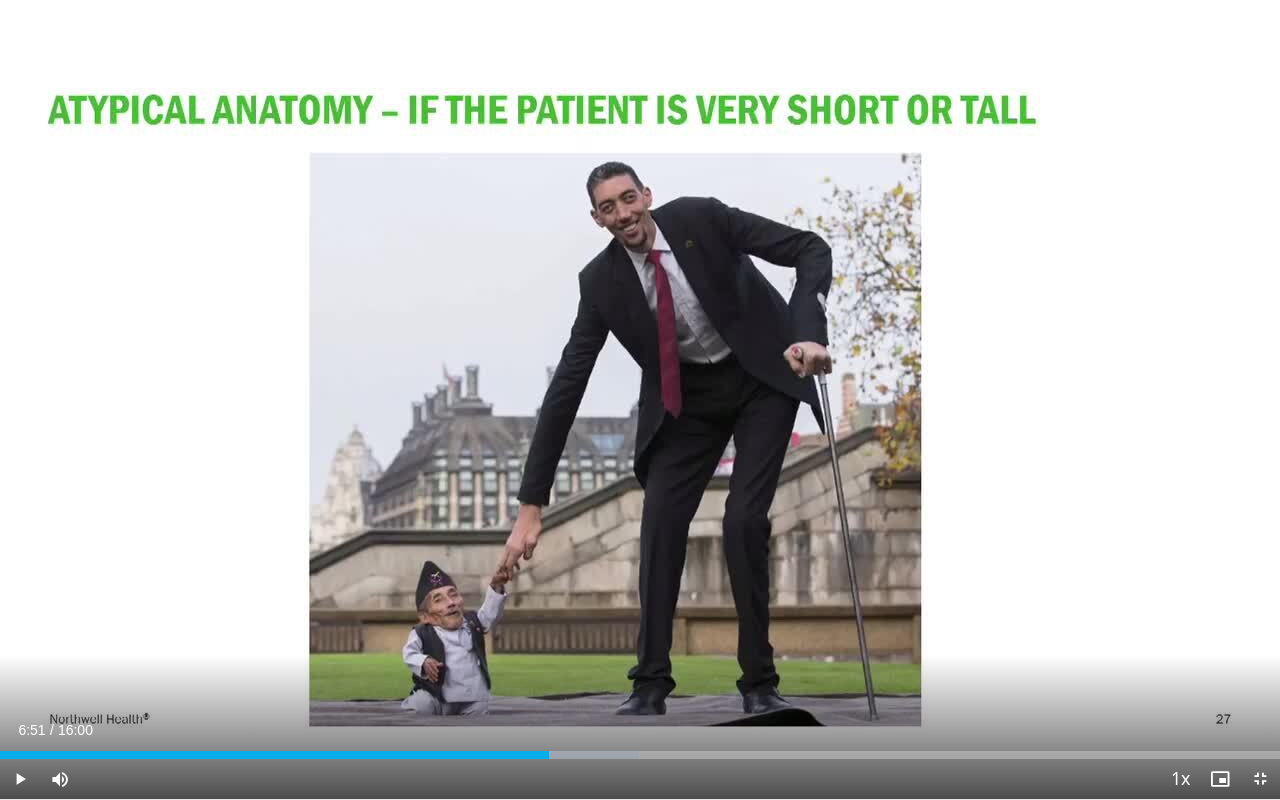 click on "10 seconds
Tap to unmute" at bounding box center [640, 399] 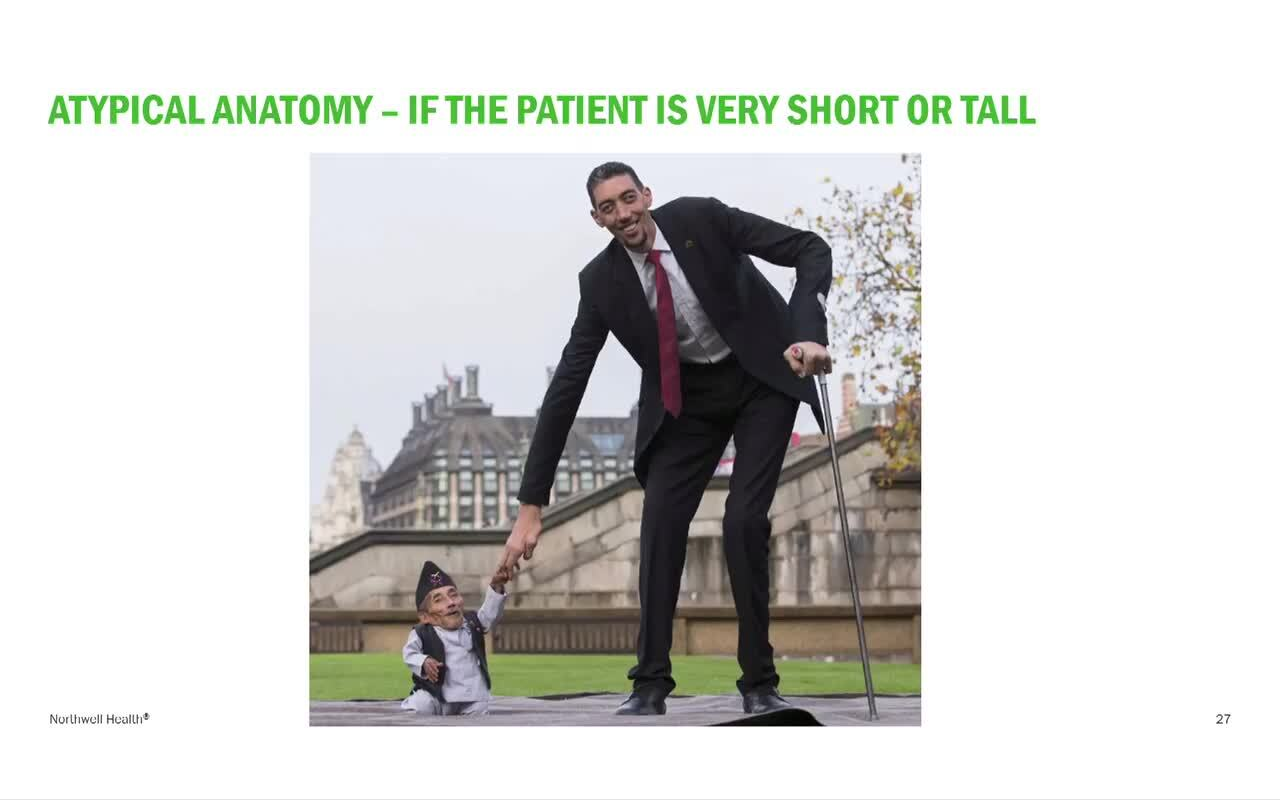 click on "10 seconds
Tap to unmute" at bounding box center (640, 399) 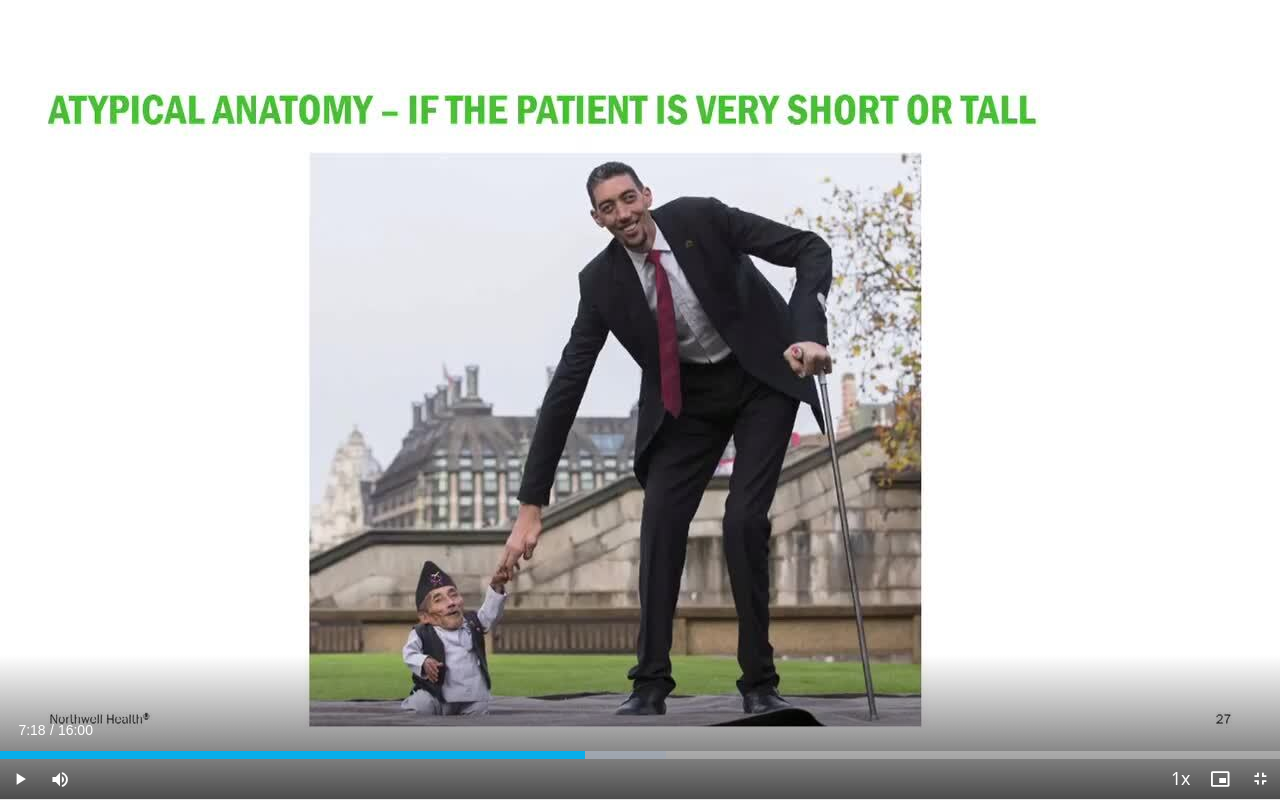 click on "10 seconds
Tap to unmute" at bounding box center [640, 399] 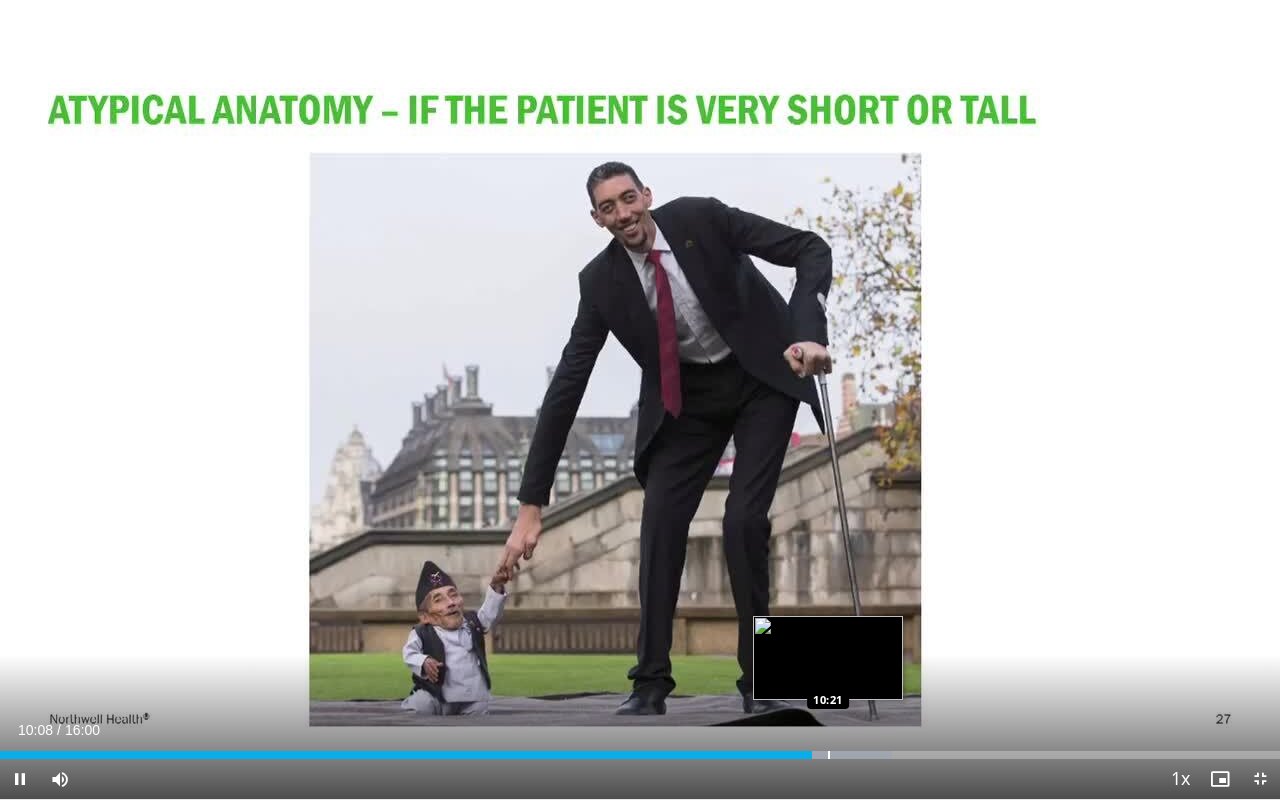 click at bounding box center [829, 755] 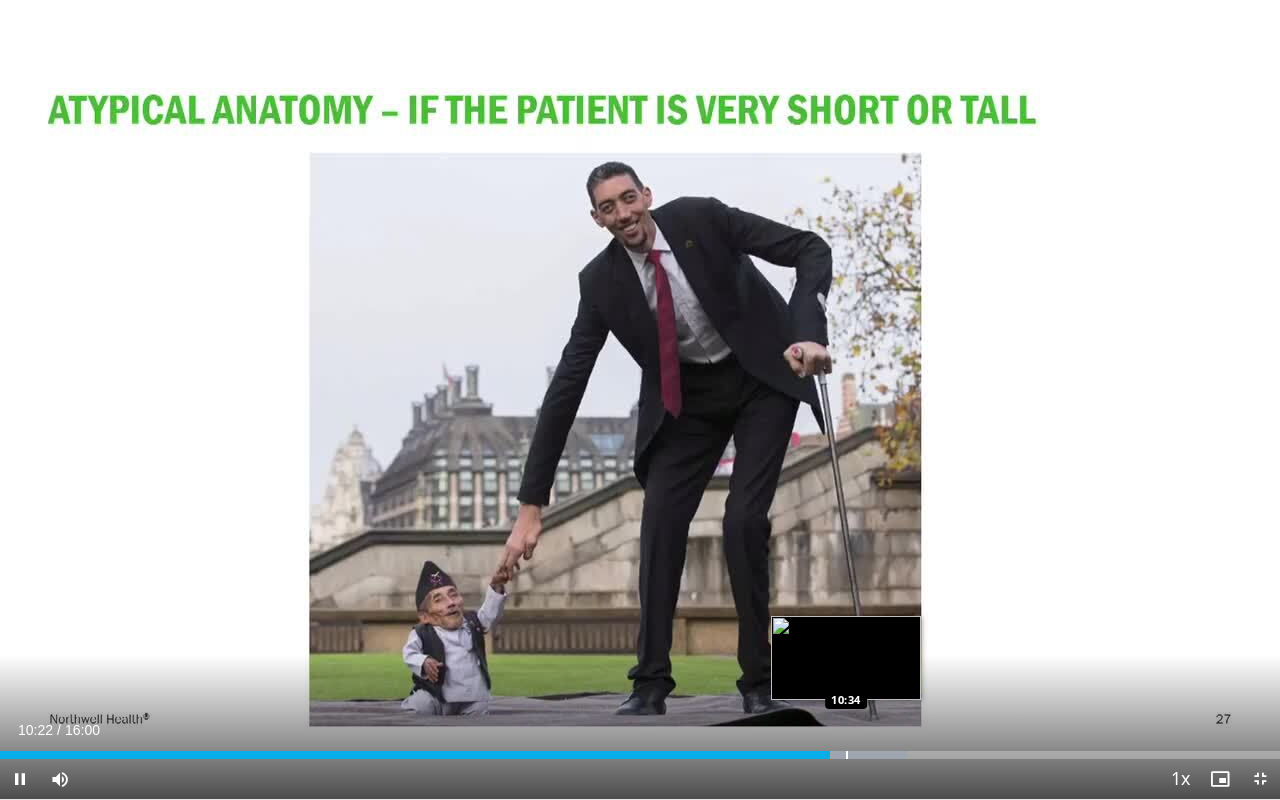 click at bounding box center [847, 755] 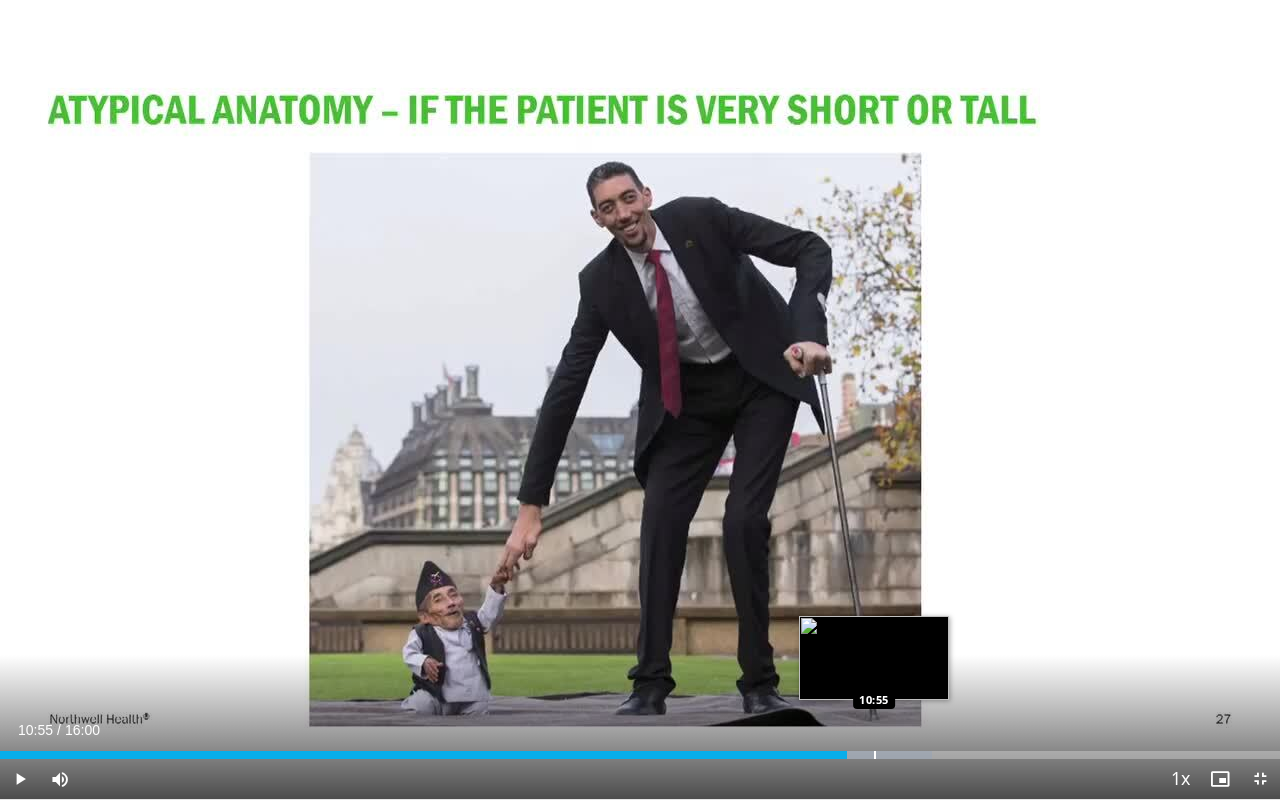 click at bounding box center [875, 755] 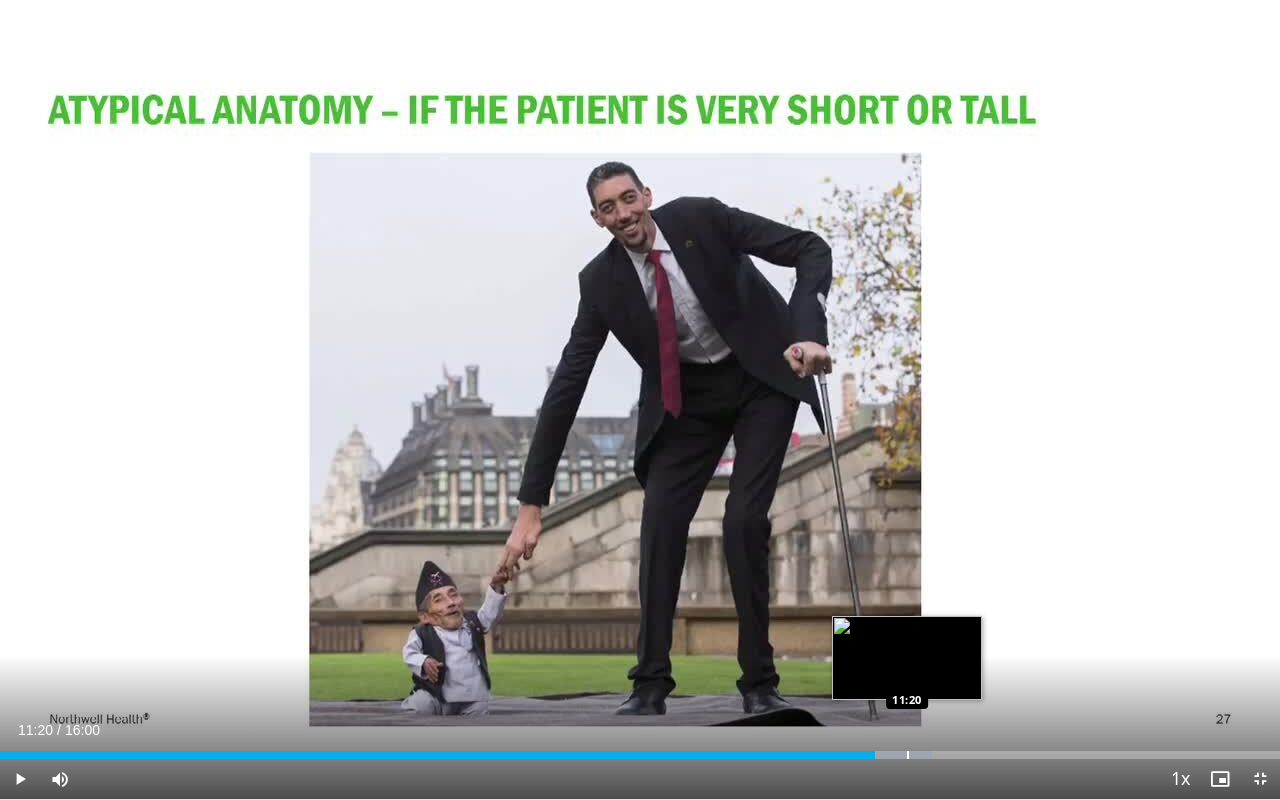 click at bounding box center [908, 755] 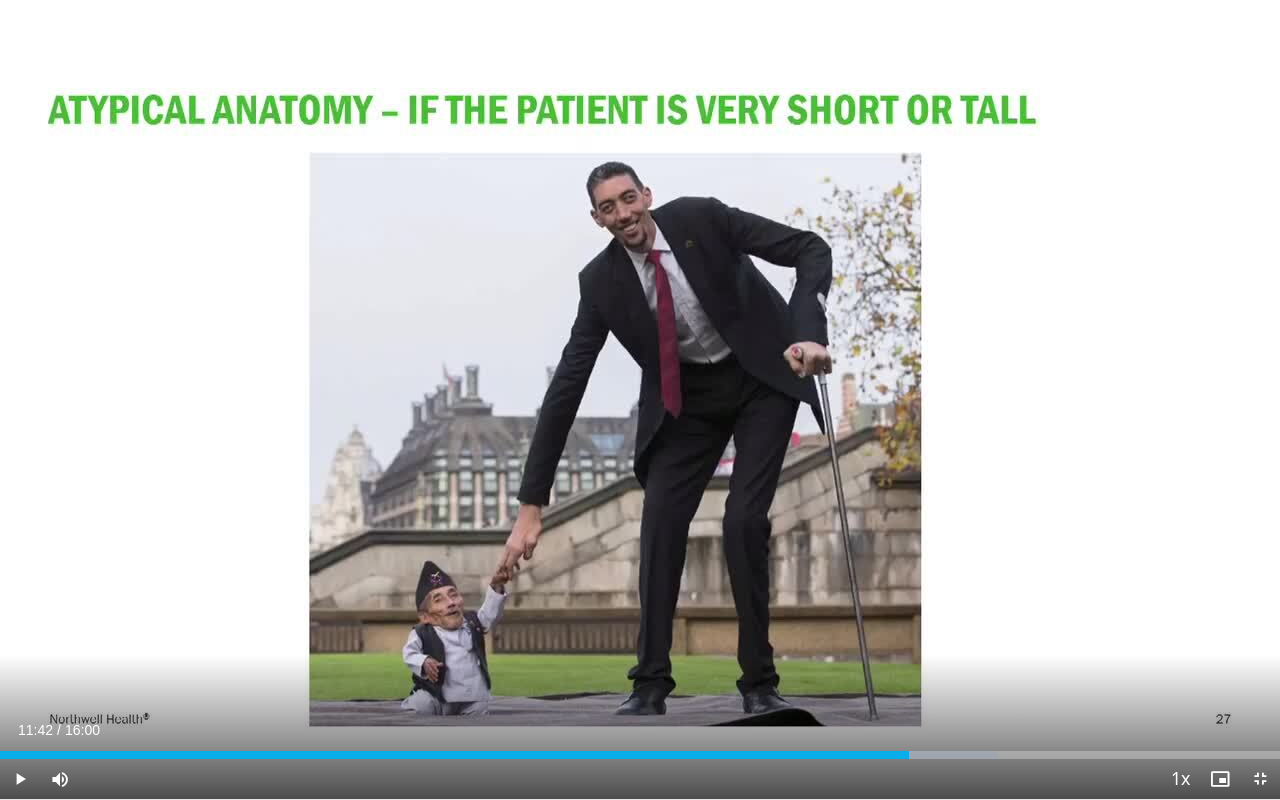 click at bounding box center (937, 755) 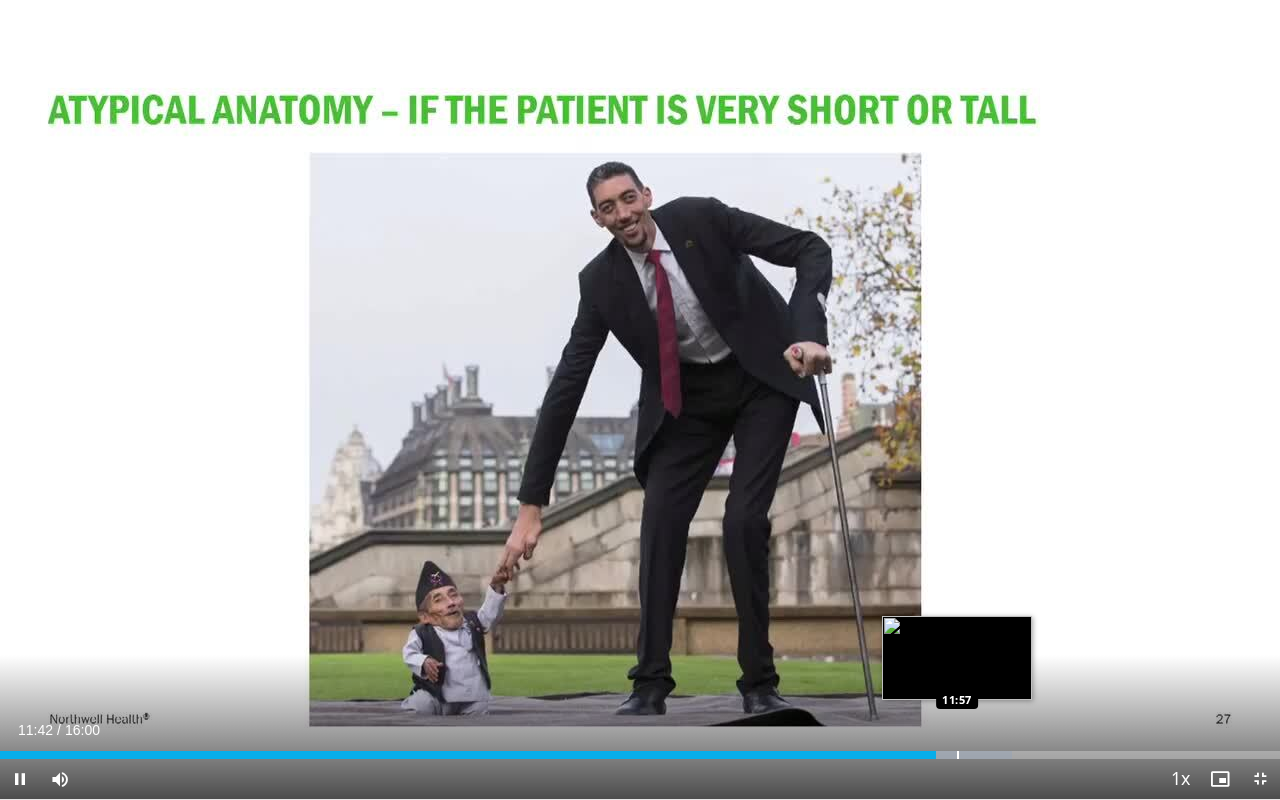 click at bounding box center [958, 755] 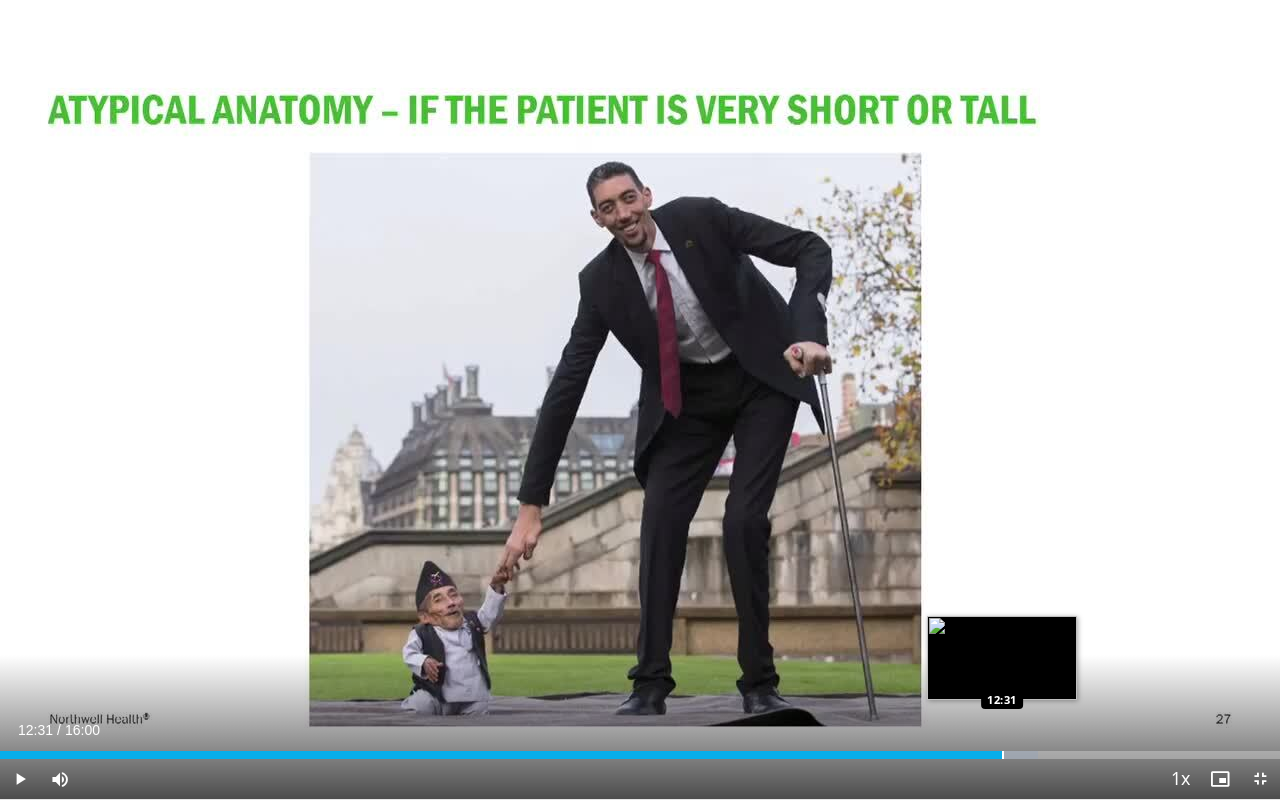 click at bounding box center (1003, 755) 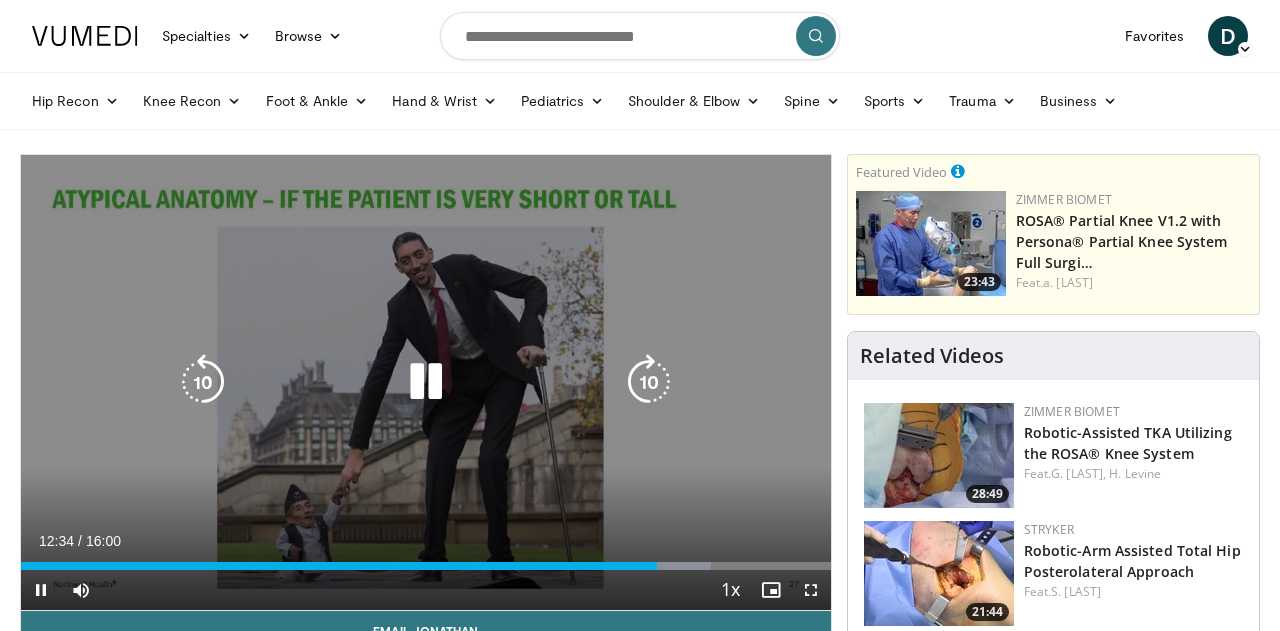 click at bounding box center [426, 382] 